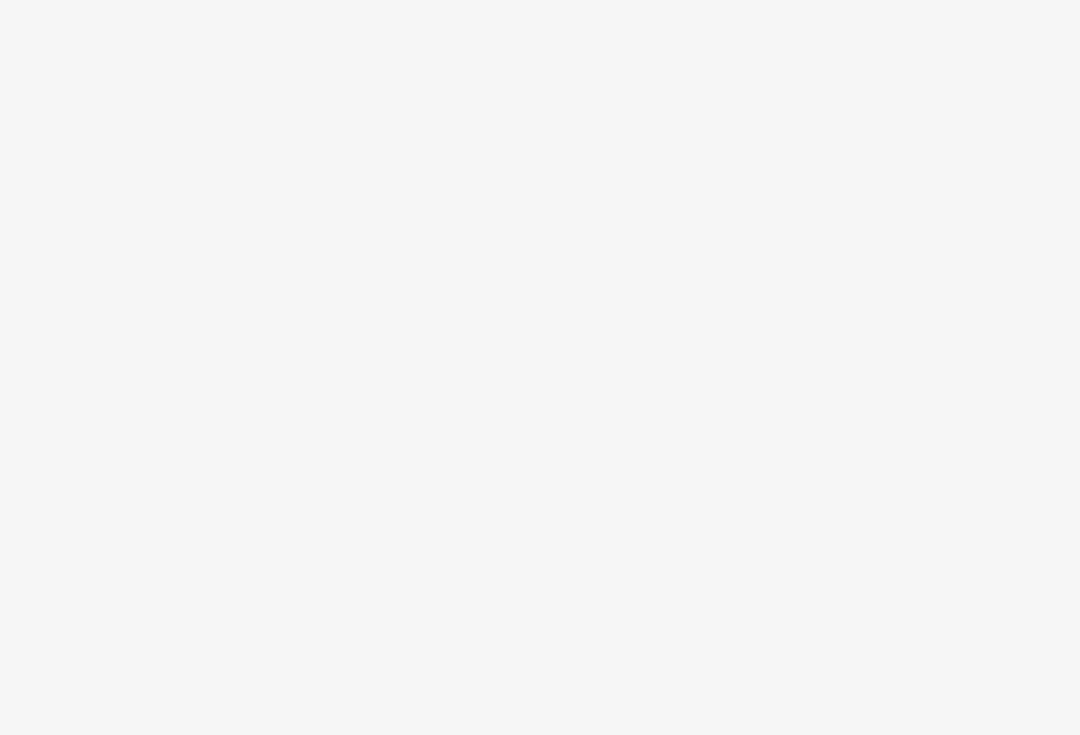 scroll, scrollTop: 0, scrollLeft: 0, axis: both 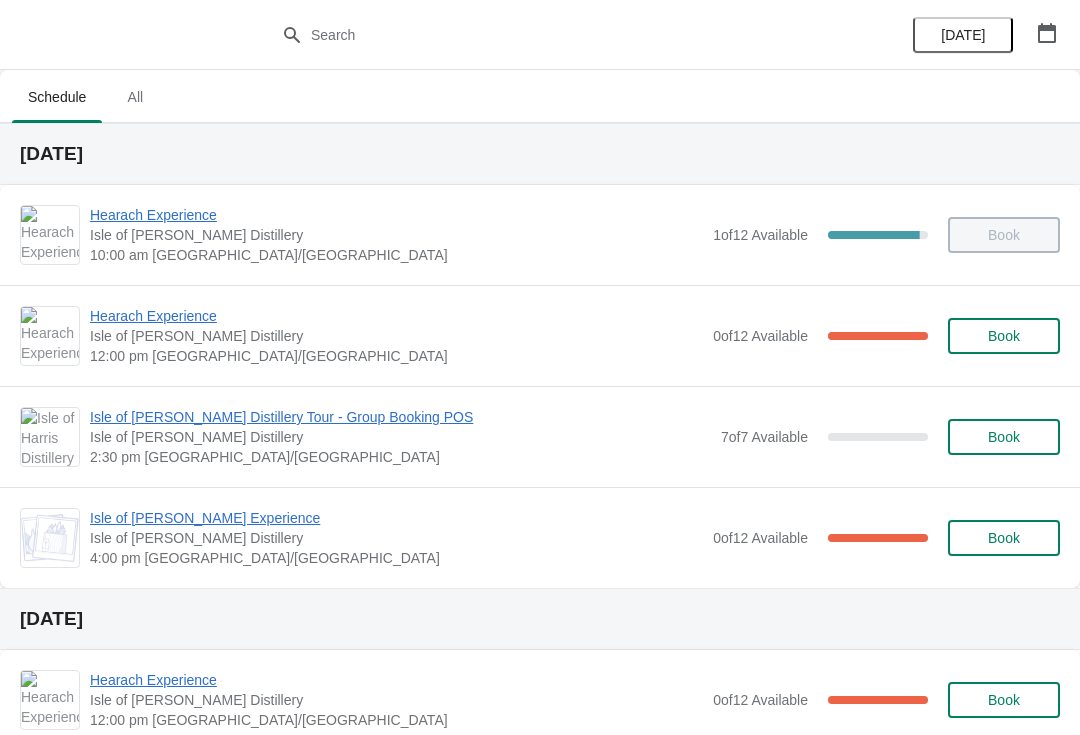 click on "Hearach Experience" at bounding box center (396, 316) 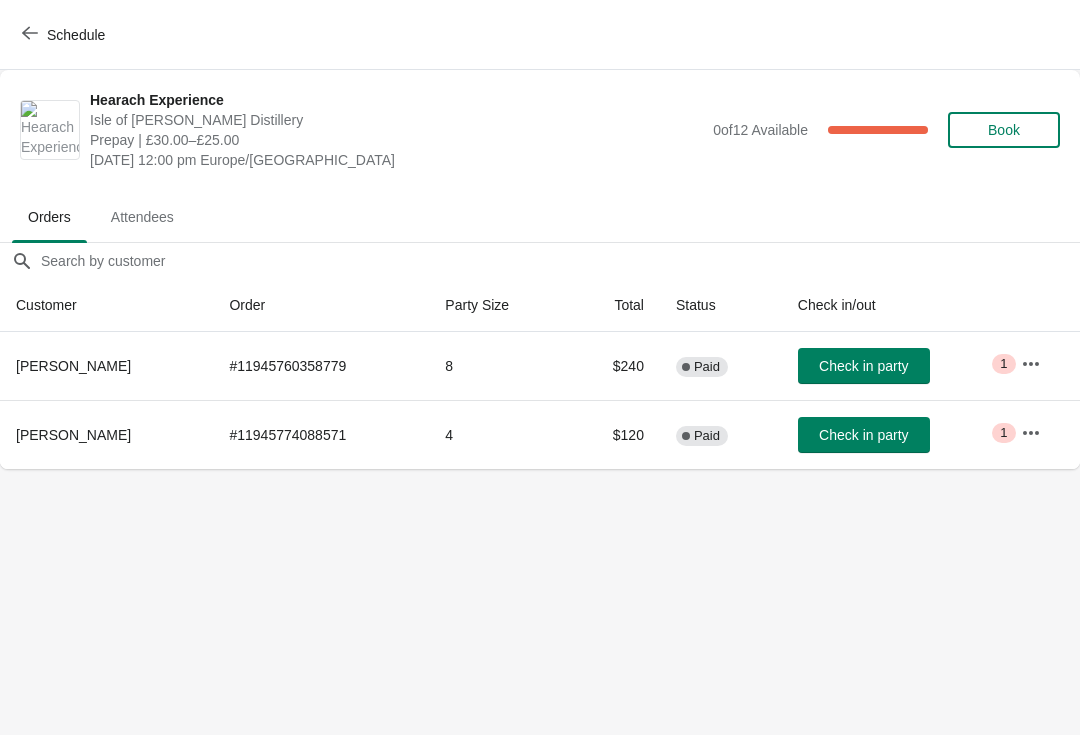 click on "Check in party" at bounding box center (863, 435) 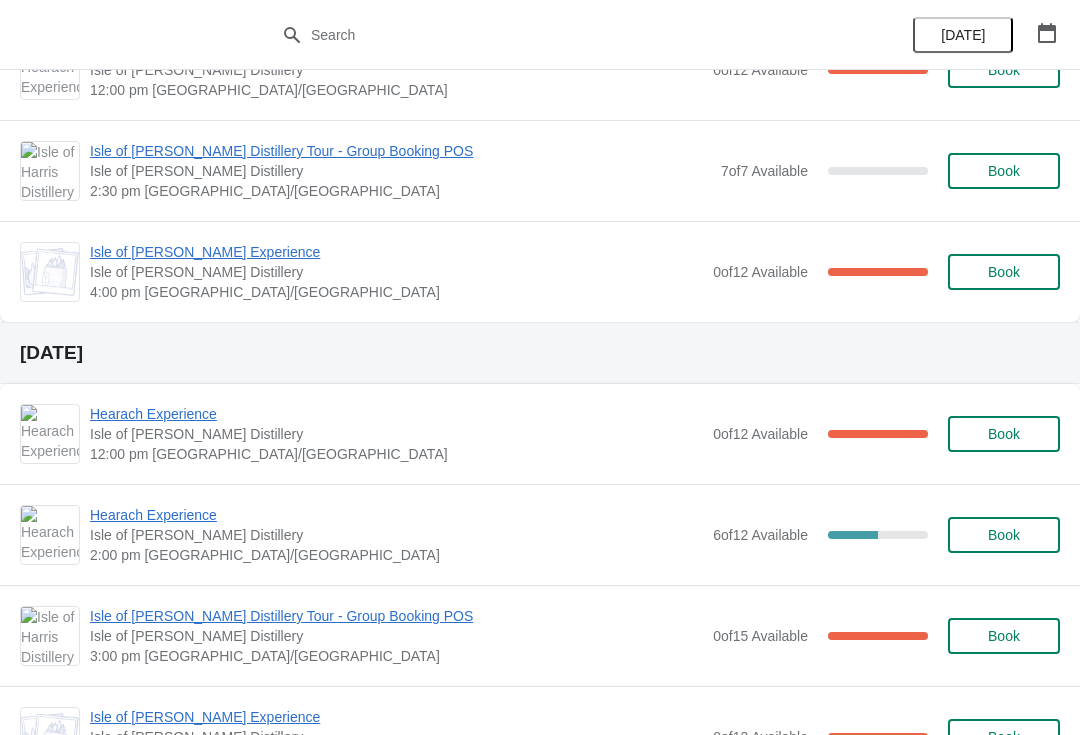 scroll, scrollTop: 299, scrollLeft: 0, axis: vertical 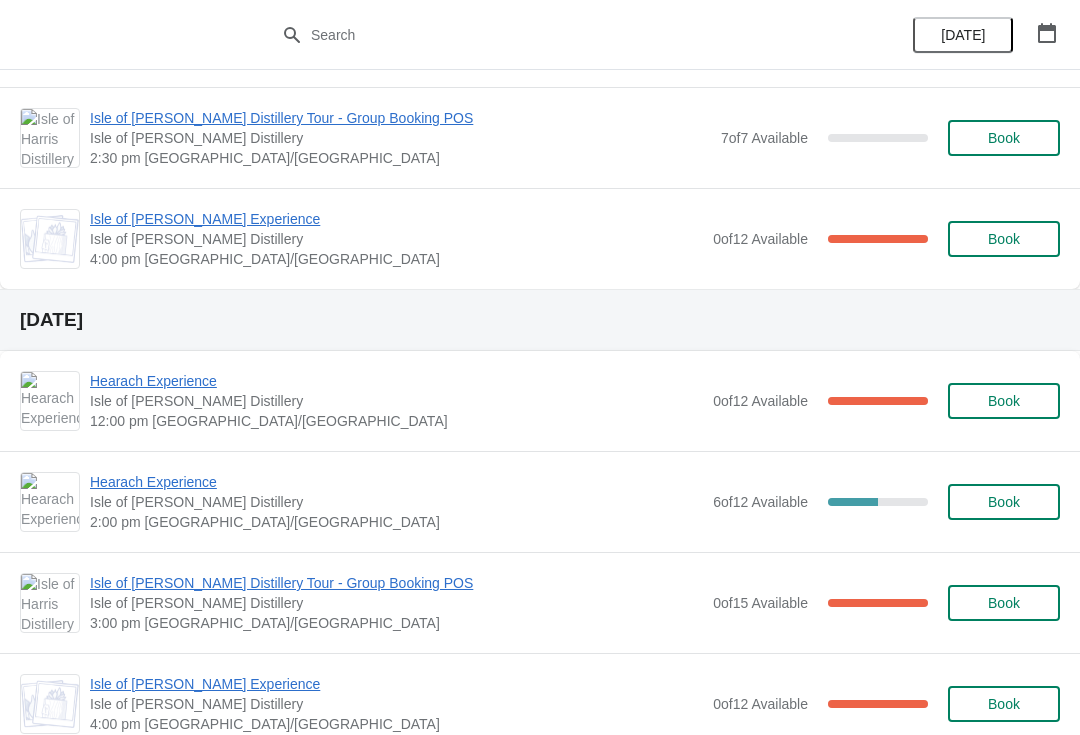 click on "Book" at bounding box center (1004, 502) 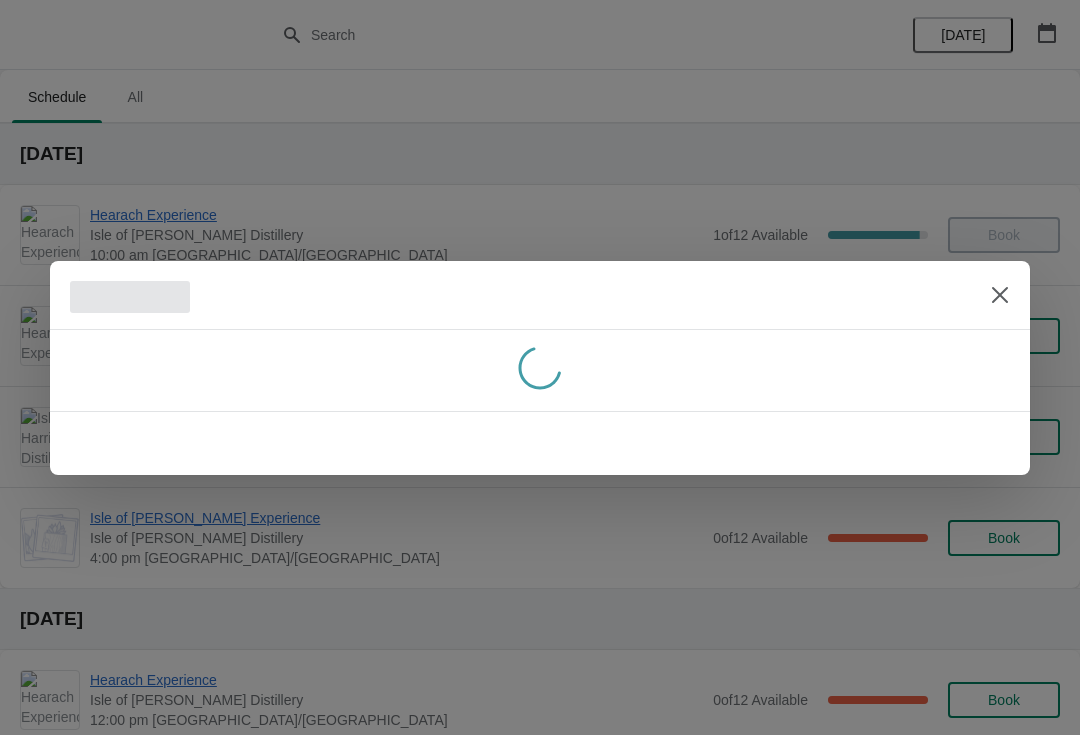 scroll, scrollTop: 0, scrollLeft: 0, axis: both 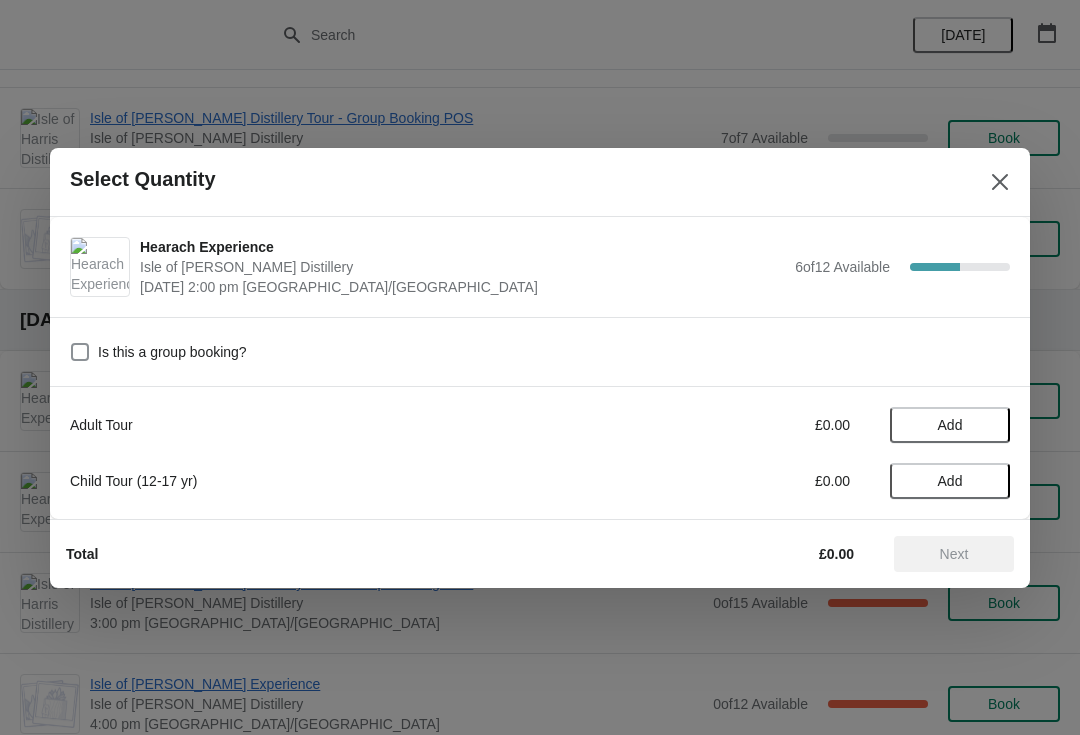 click on "Add" at bounding box center [950, 425] 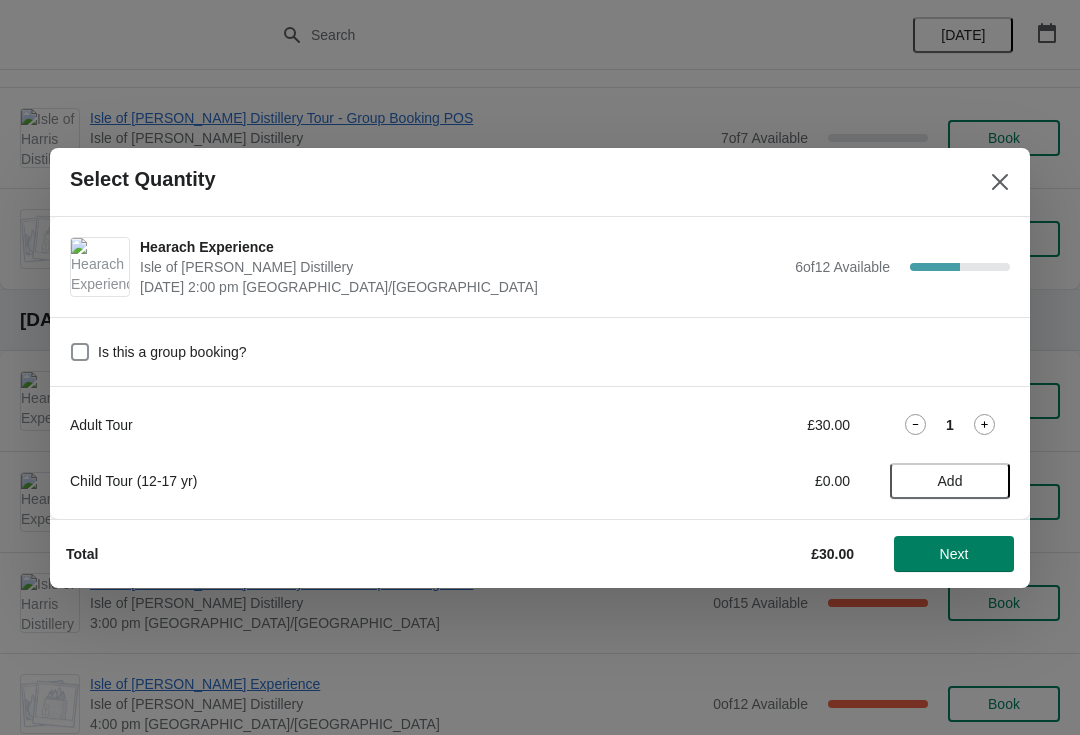 click 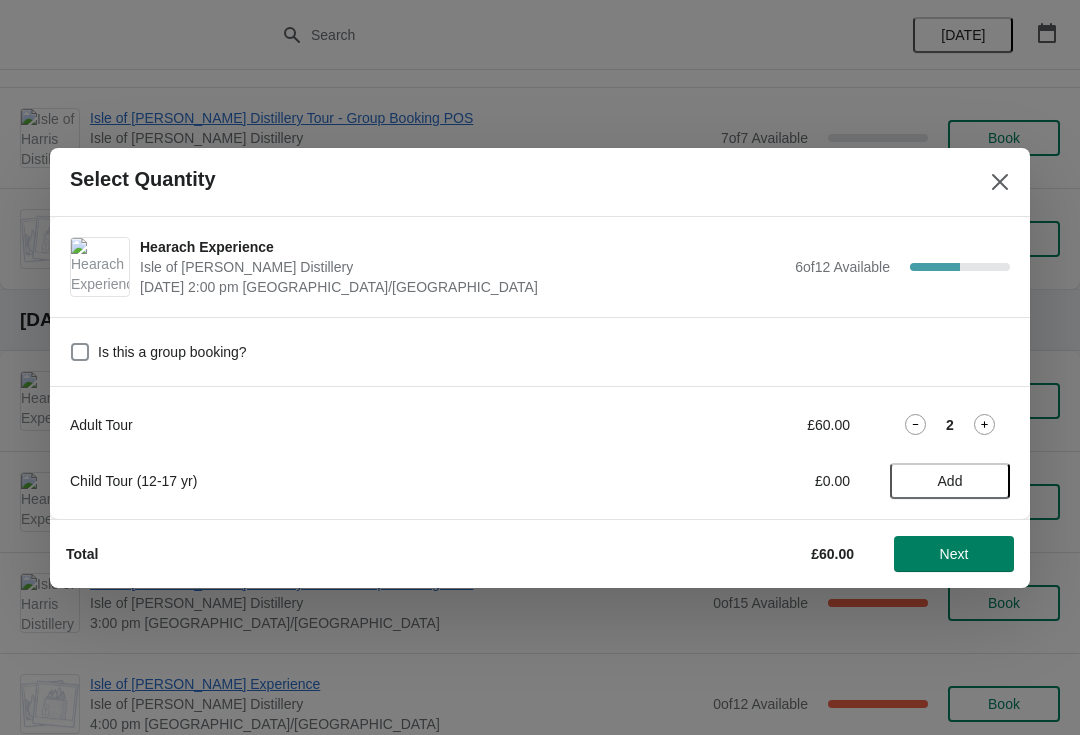 click 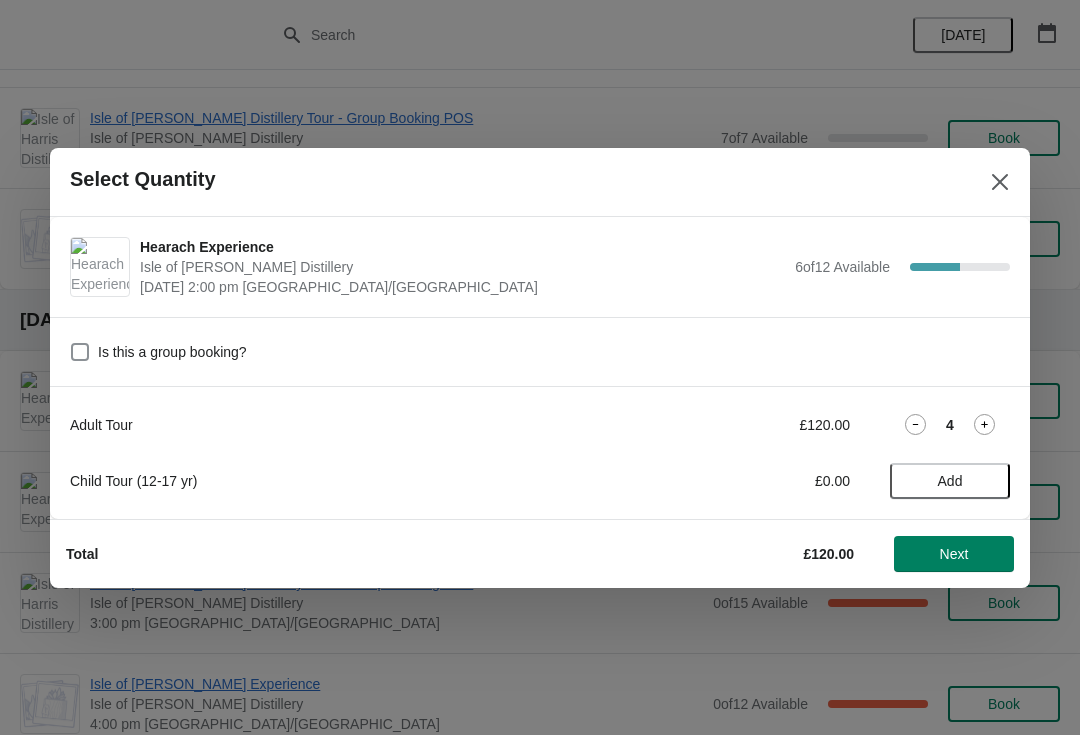 click 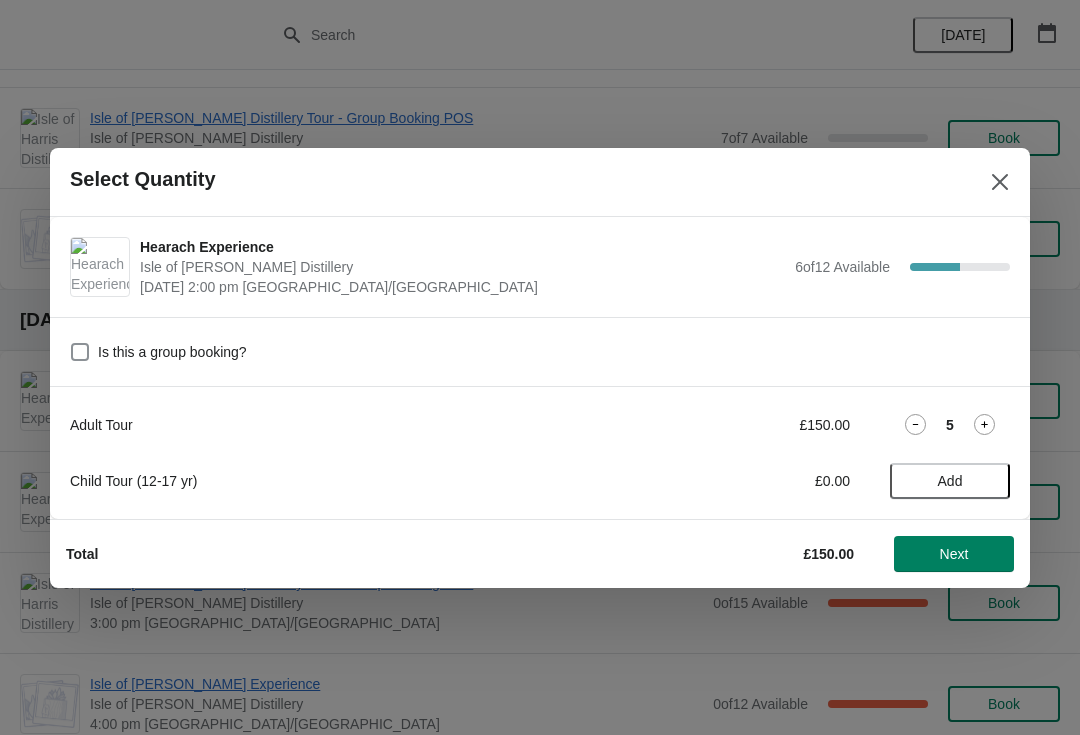 click 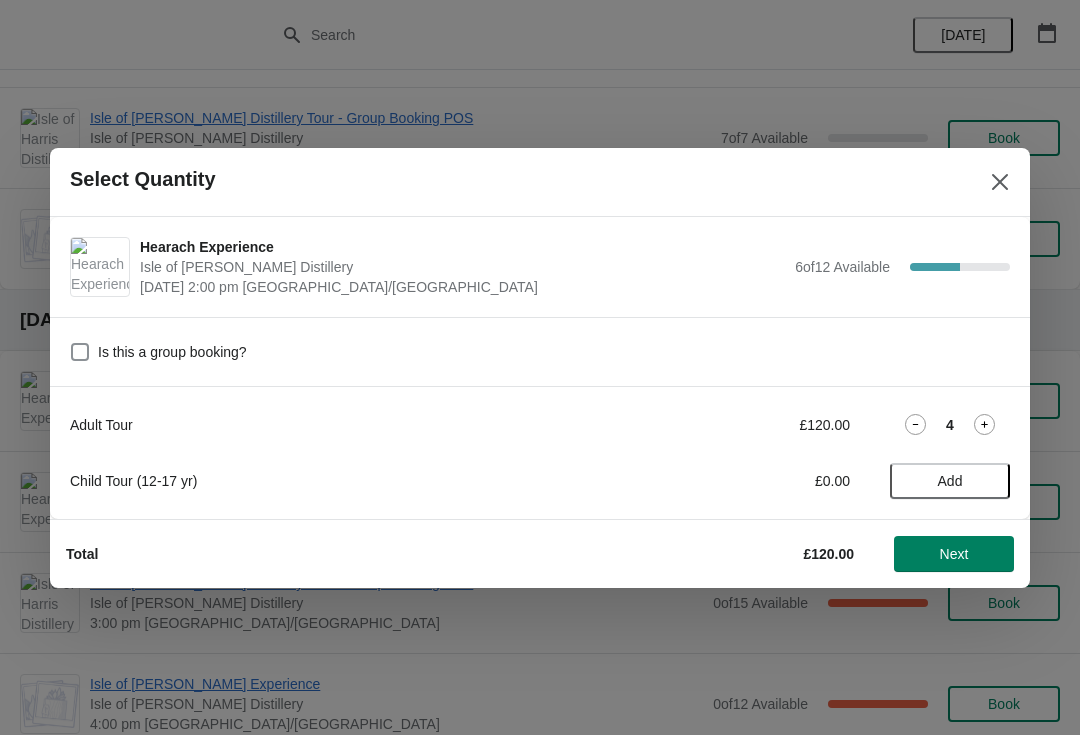 click on "Next" at bounding box center (954, 554) 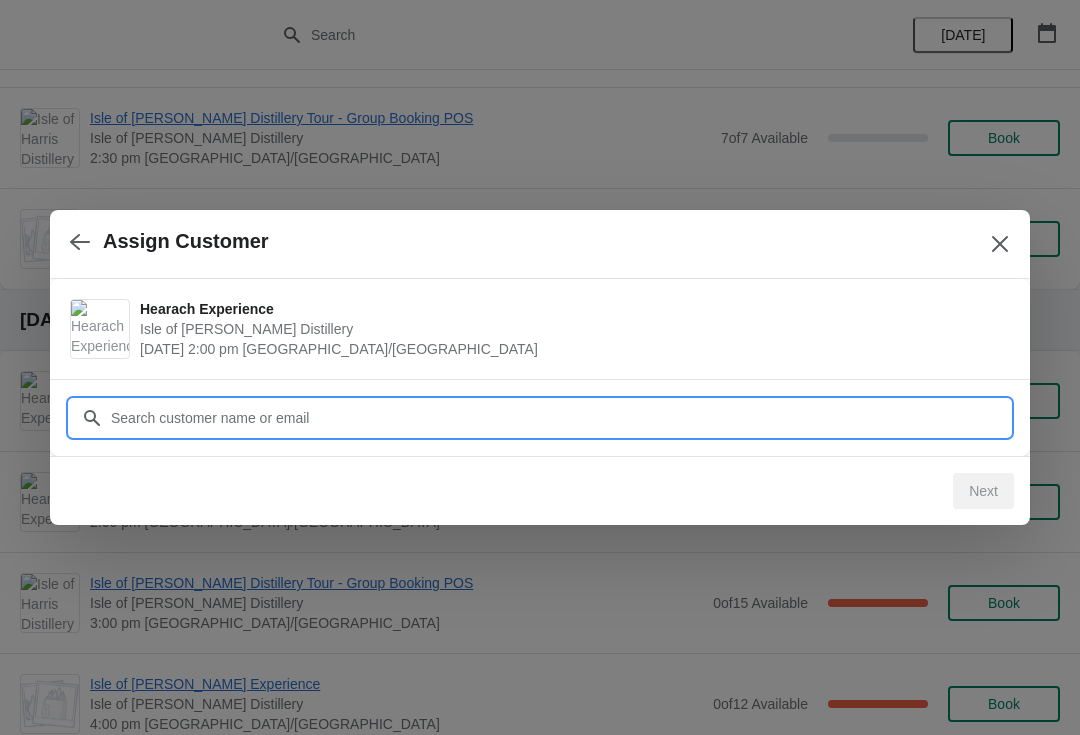 click on "Customer" at bounding box center [560, 418] 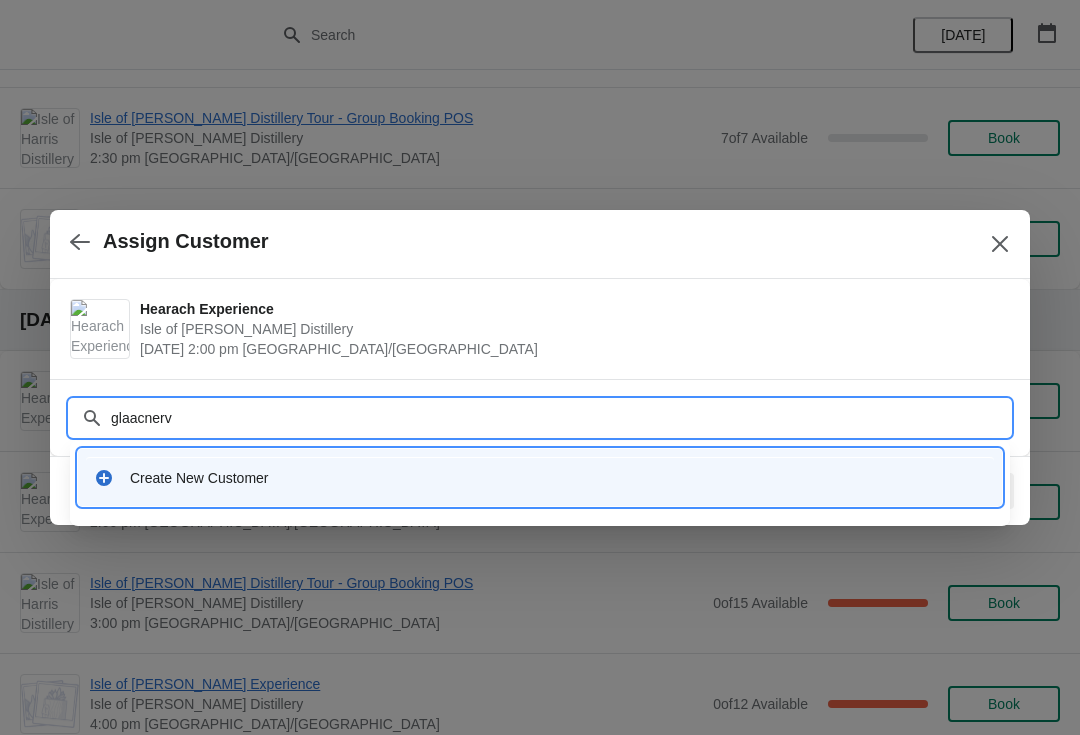 type on "glaacnerva" 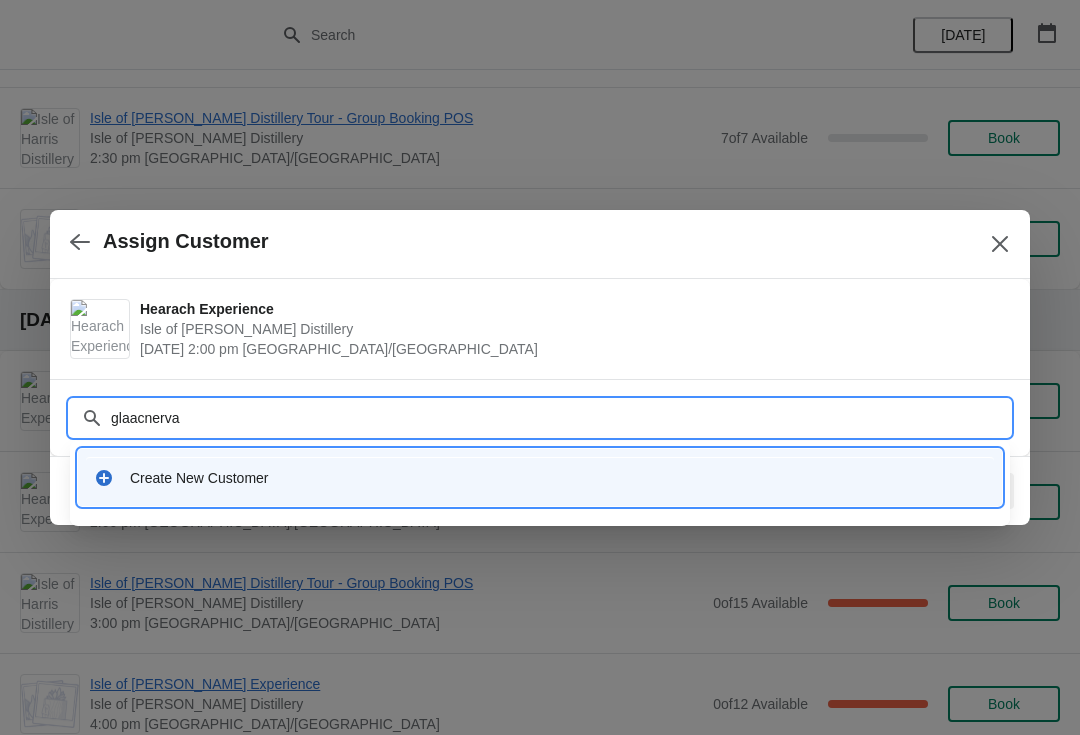 click on "Create New Customer" at bounding box center (558, 478) 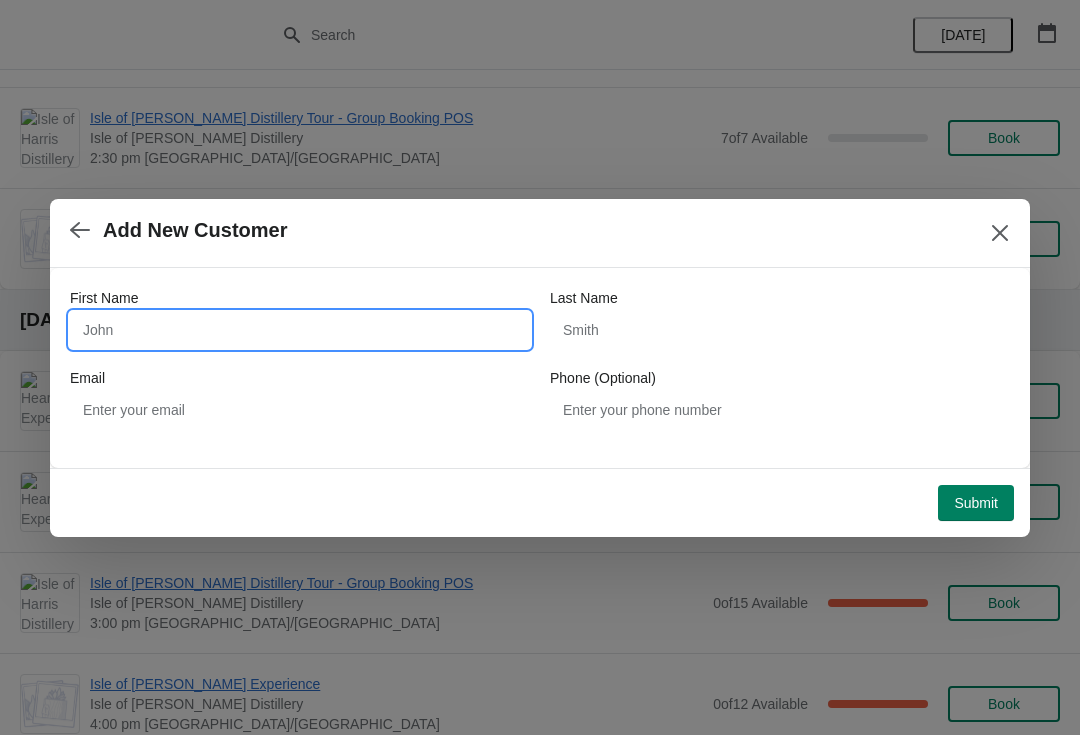 click on "First Name" at bounding box center [300, 330] 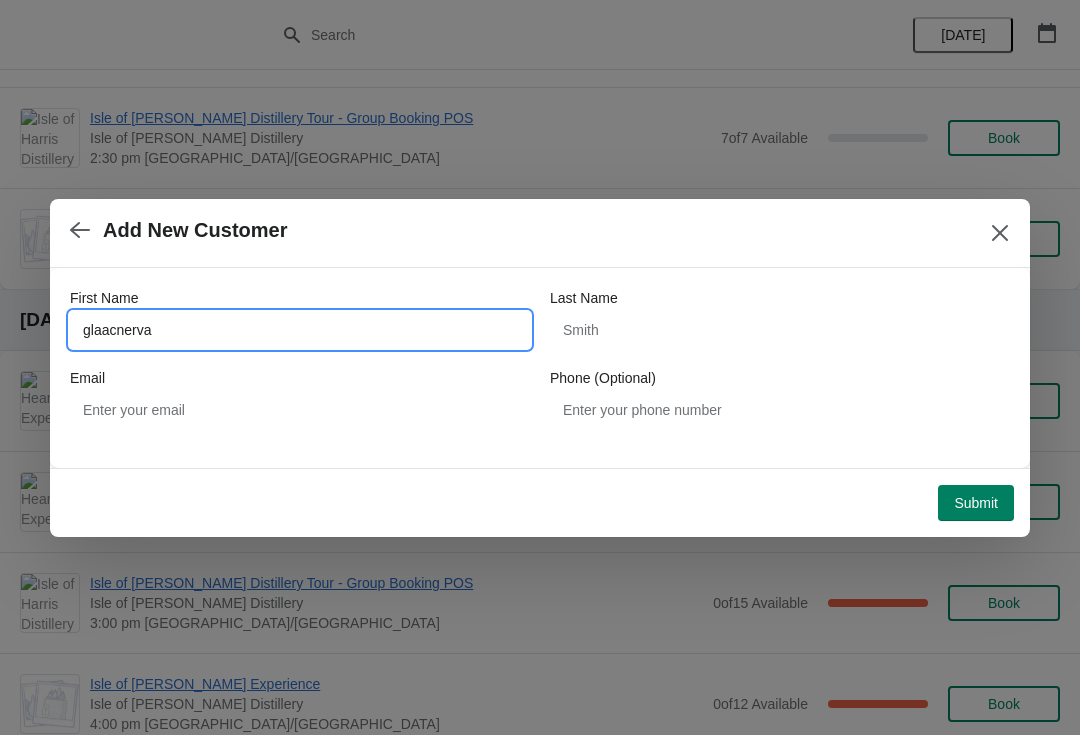 type on "glaacnerva" 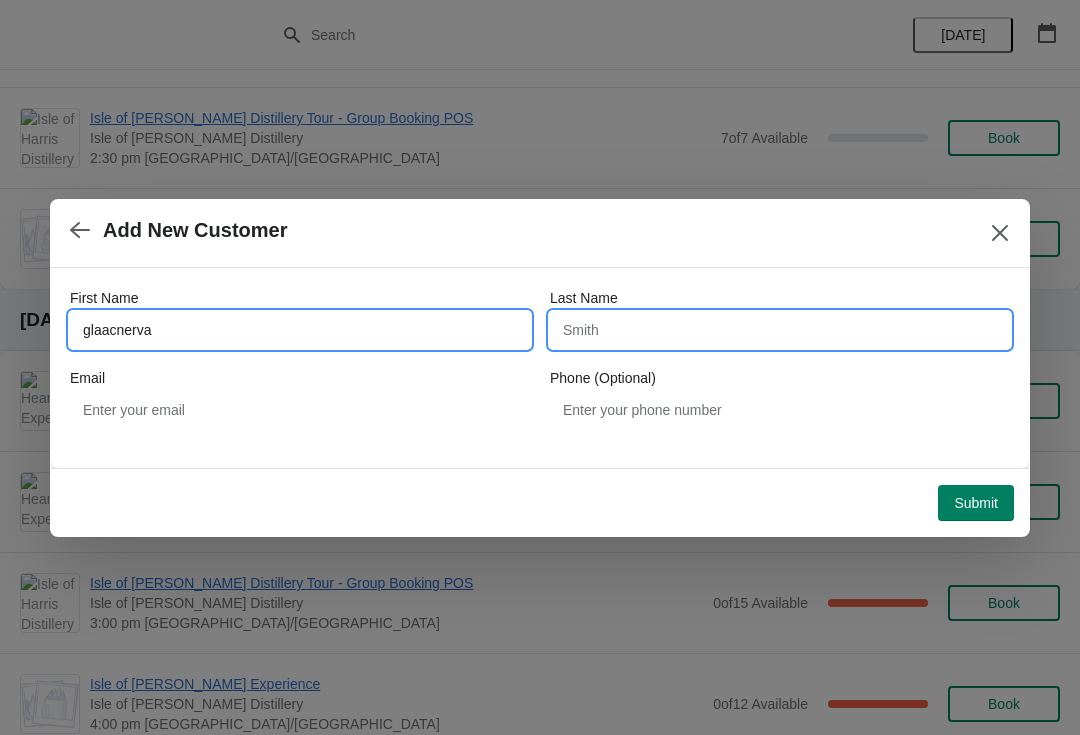 click on "Last Name" at bounding box center [780, 330] 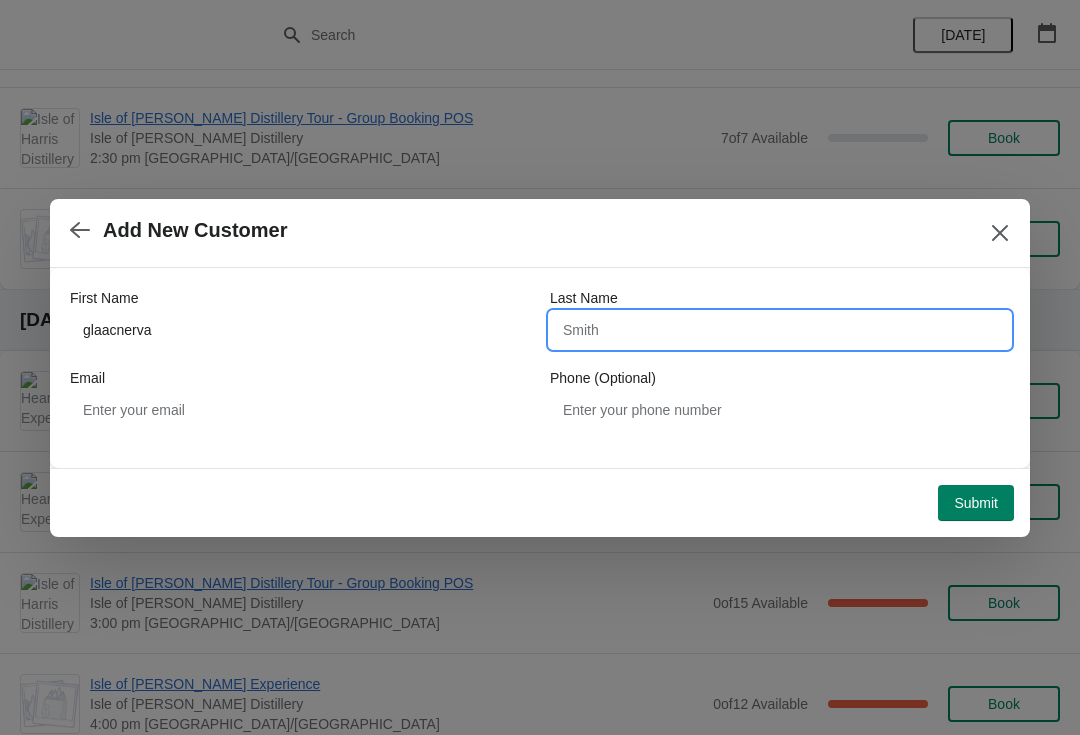 click on "Last Name" at bounding box center [780, 330] 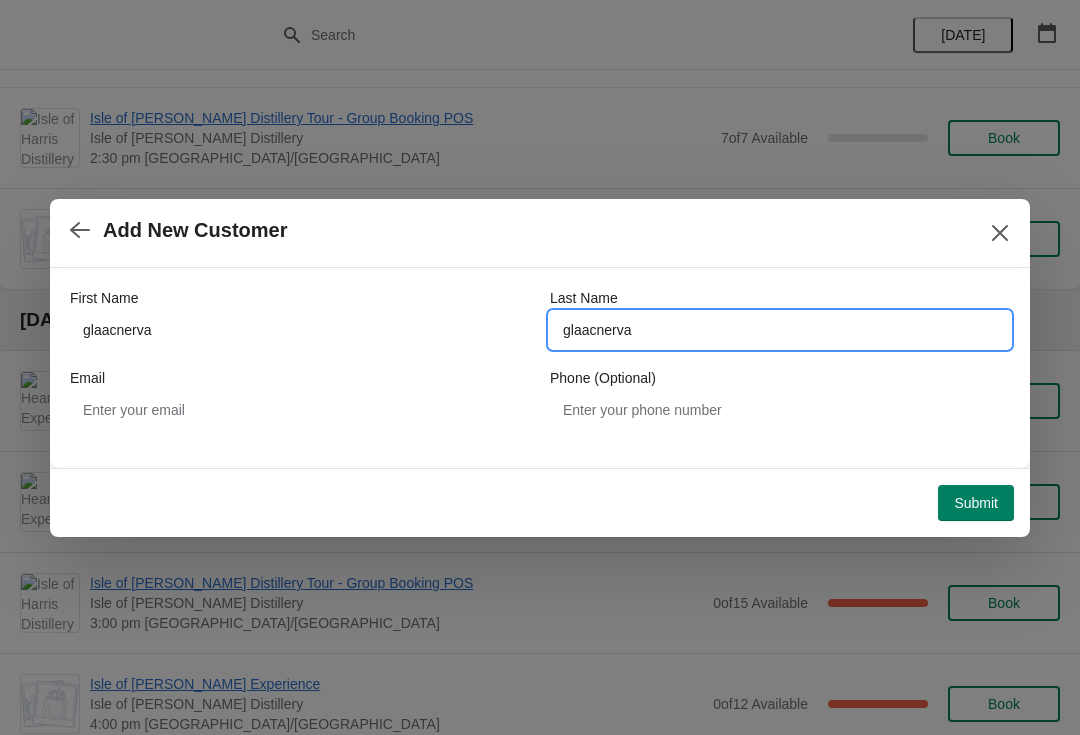 type on "glaacnerva" 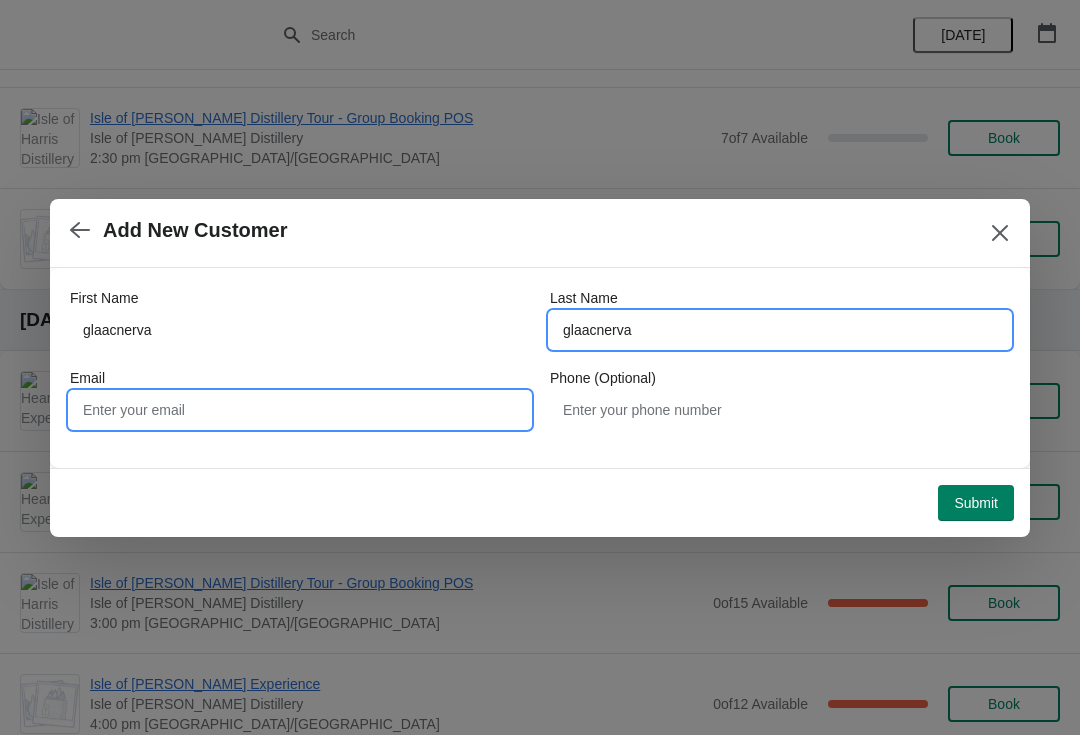 click on "Email" at bounding box center [300, 410] 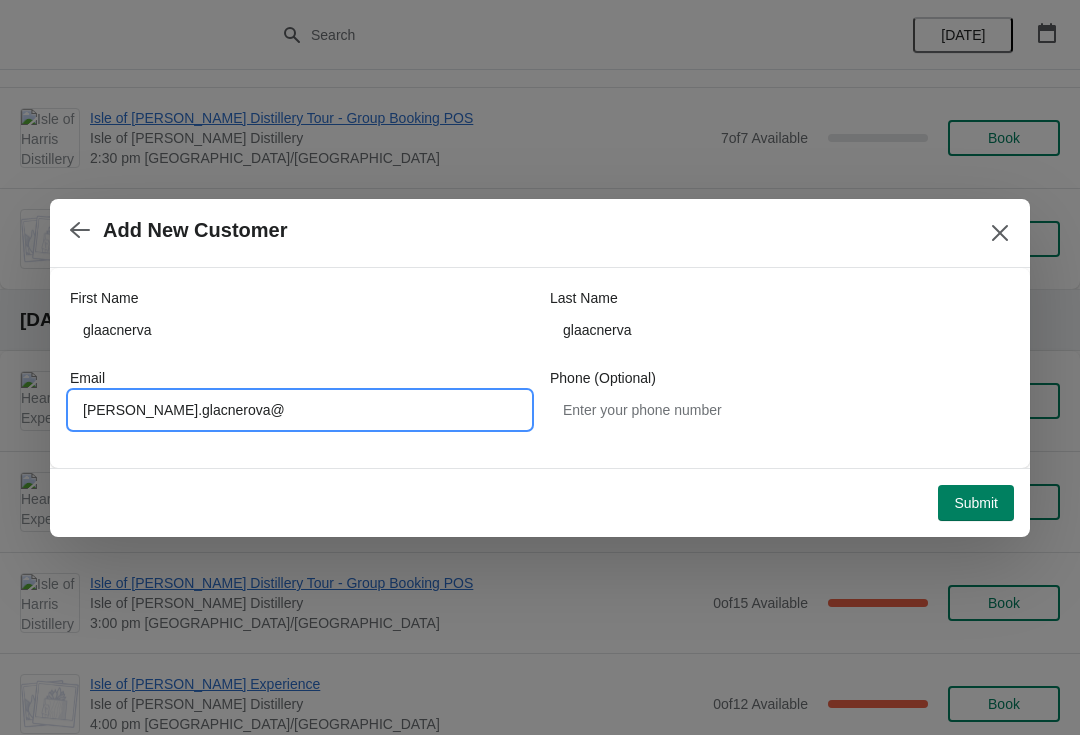 click on "Evženie.glacnerova@" at bounding box center [300, 410] 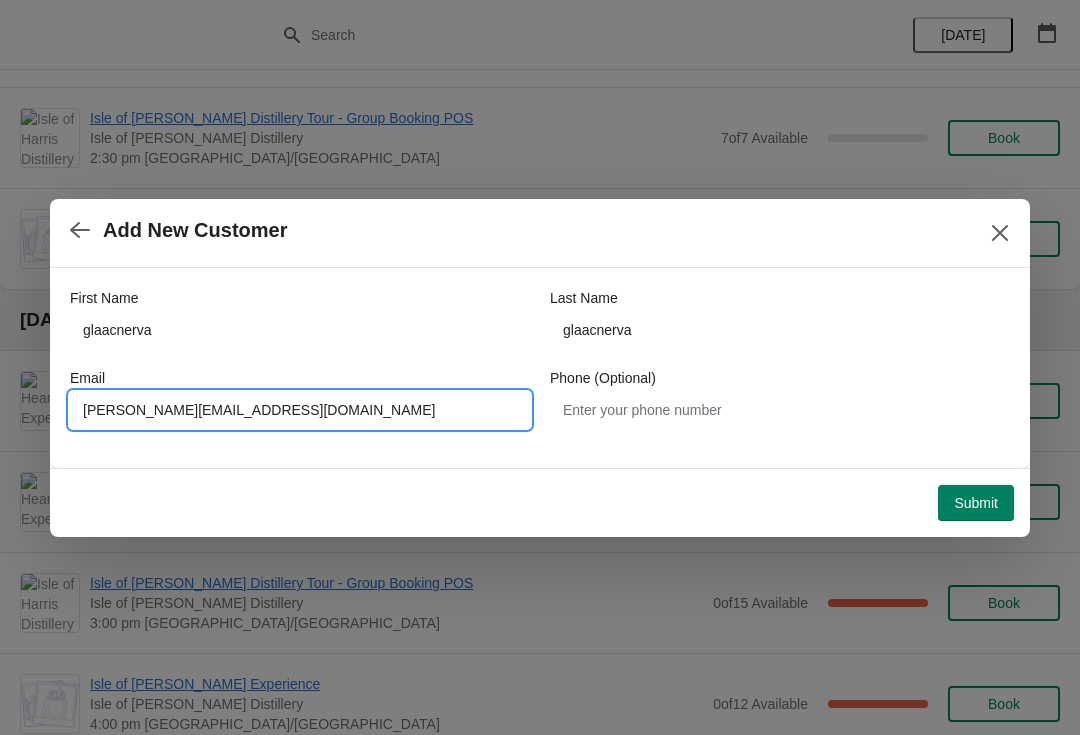 type on "Evzenie.glacnerova@gmail.com" 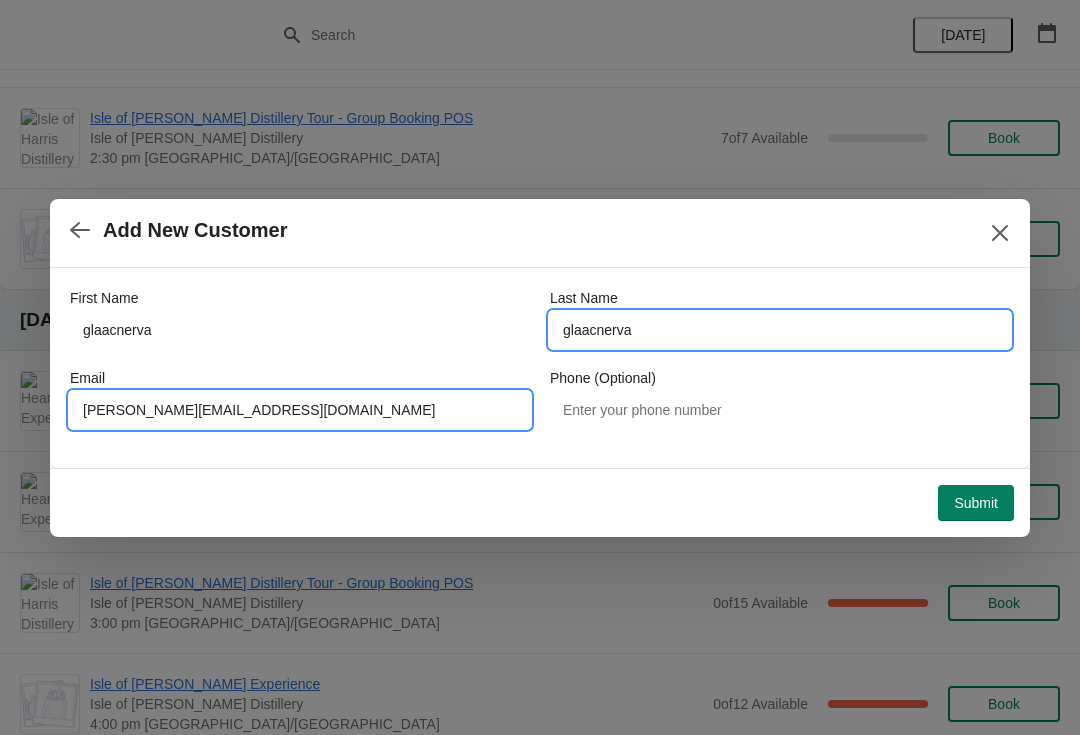 click on "glaacnerva" at bounding box center [780, 330] 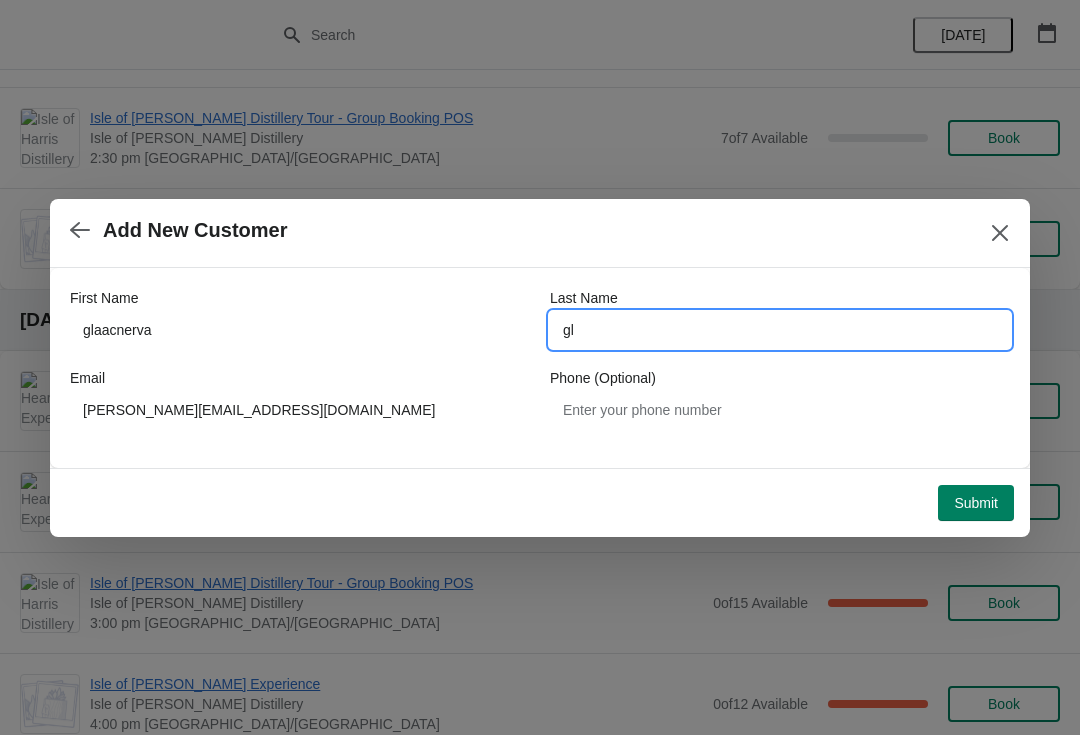 type on "g" 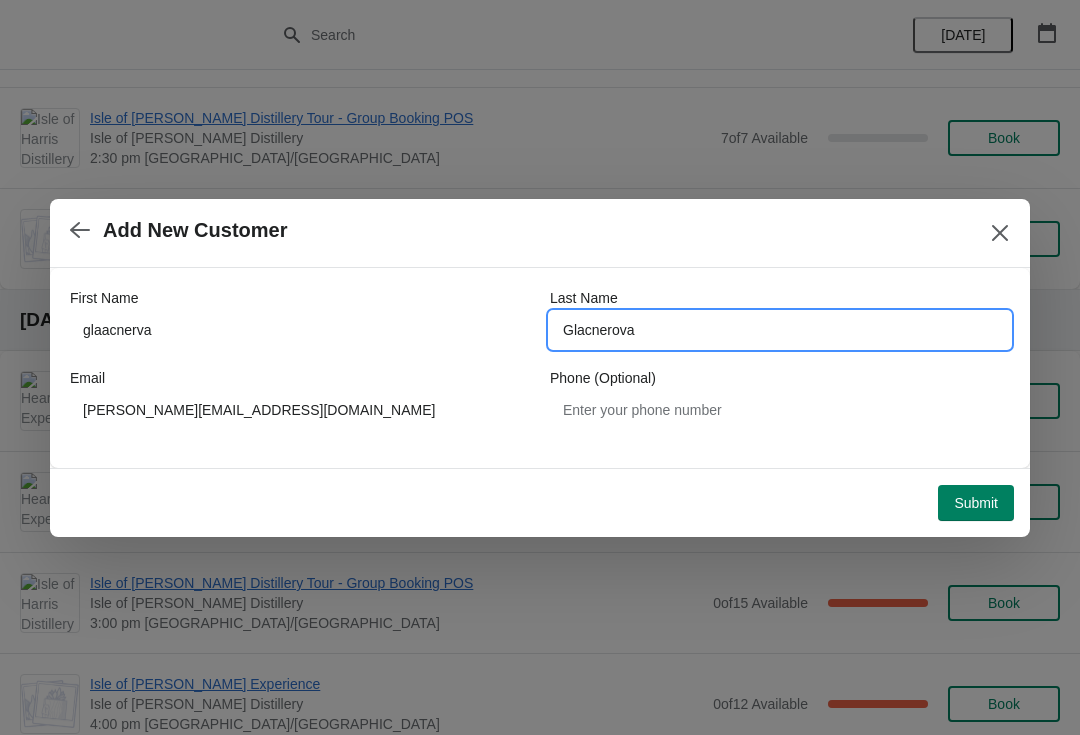 type on "Glacnerova" 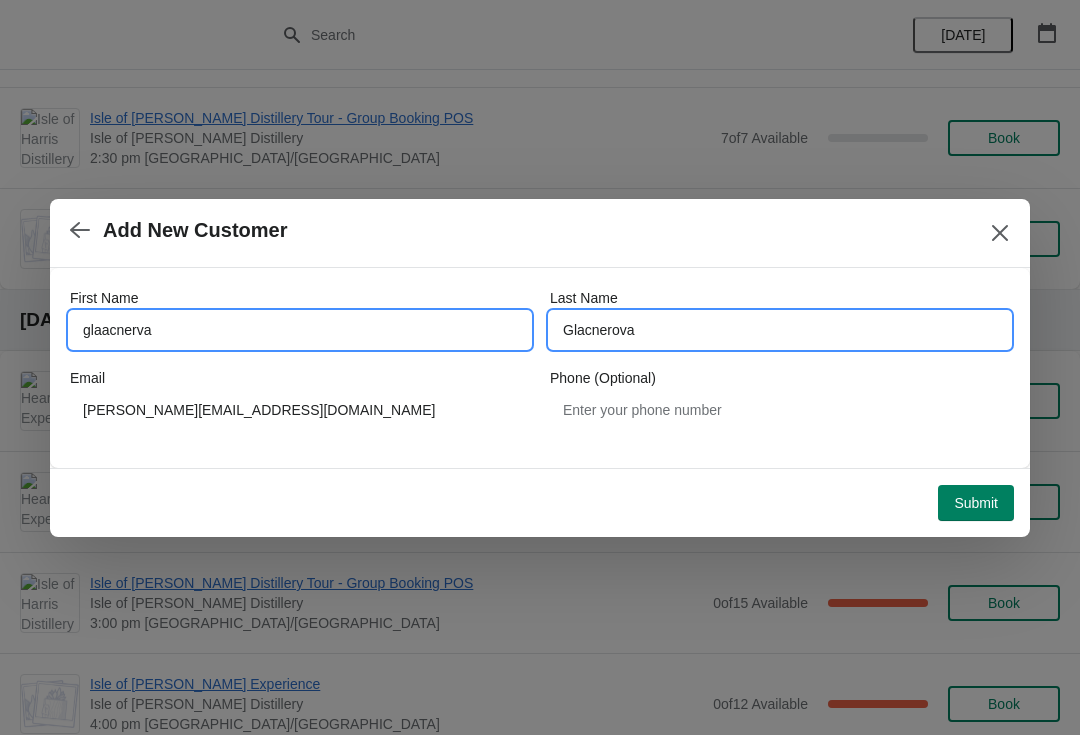 click on "glaacnerva" at bounding box center (300, 330) 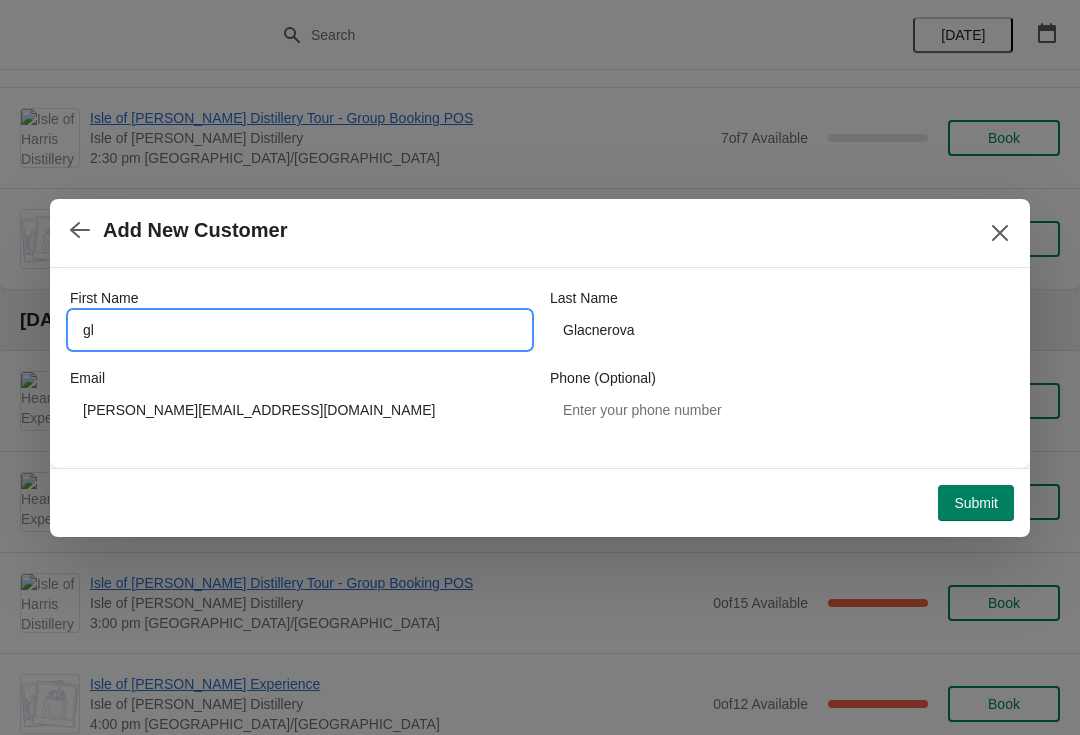 type on "g" 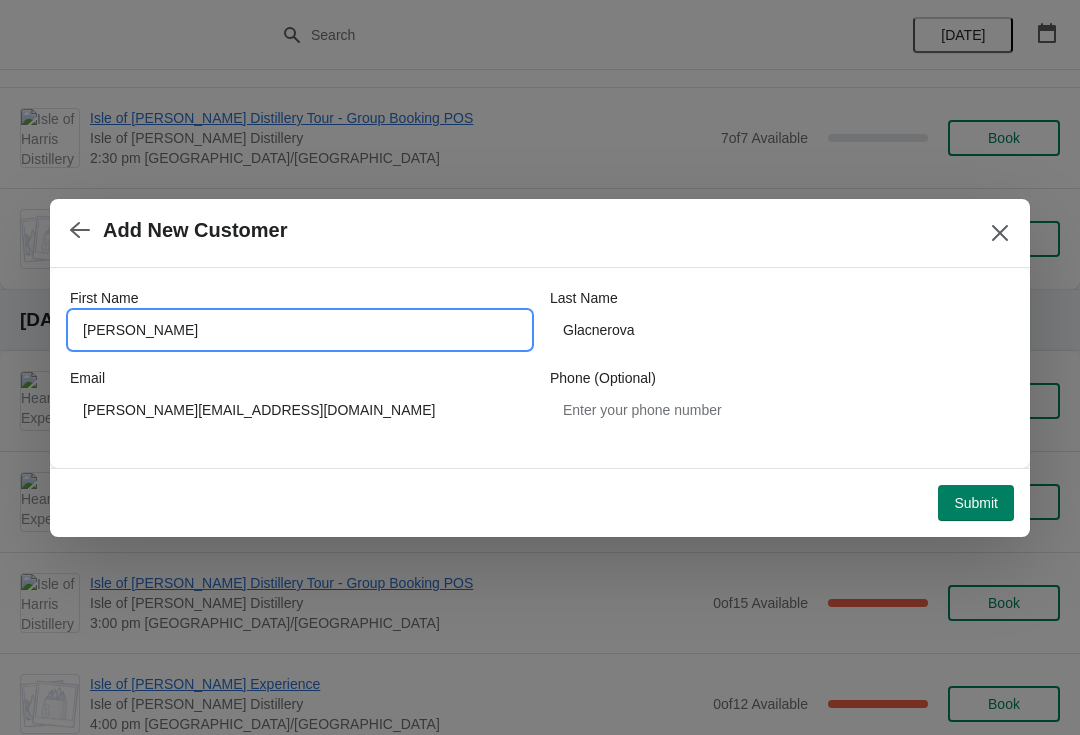 type on "Evženie" 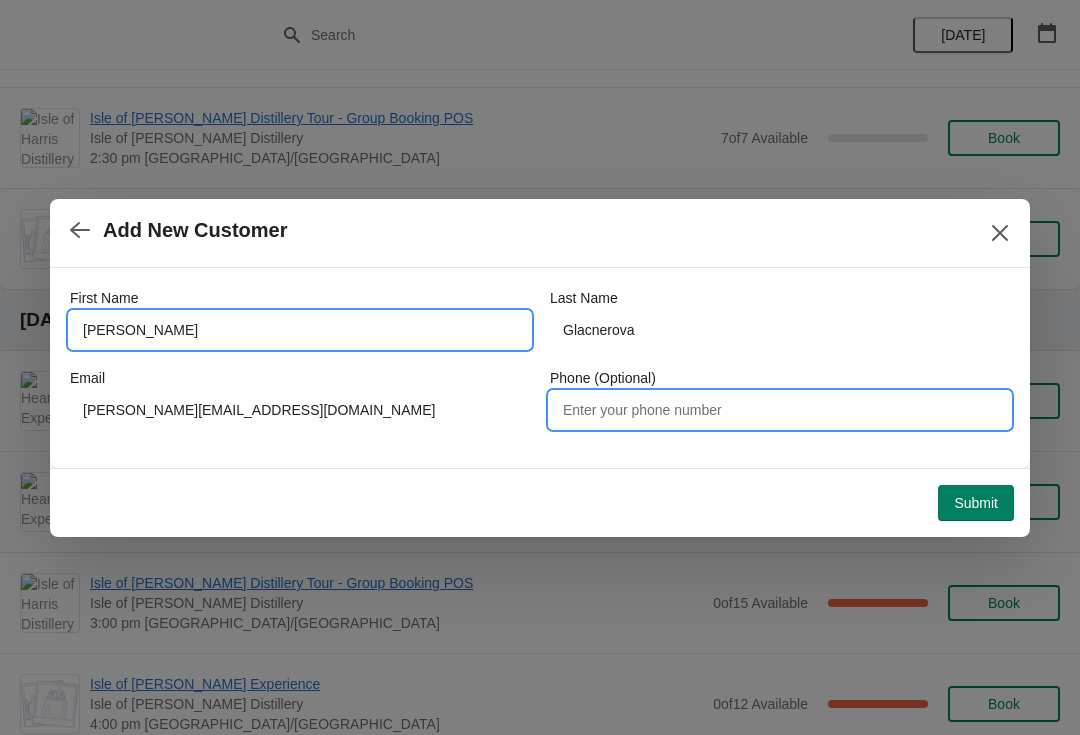 click on "Phone (Optional)" at bounding box center [780, 410] 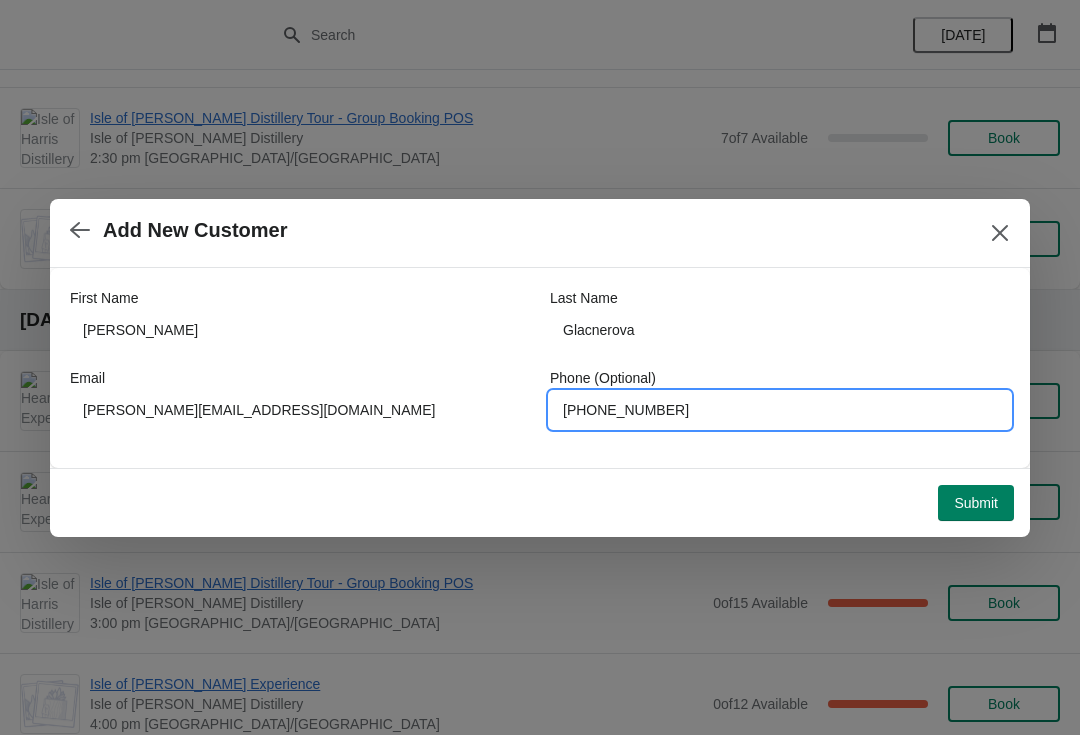 type on "+420606616560" 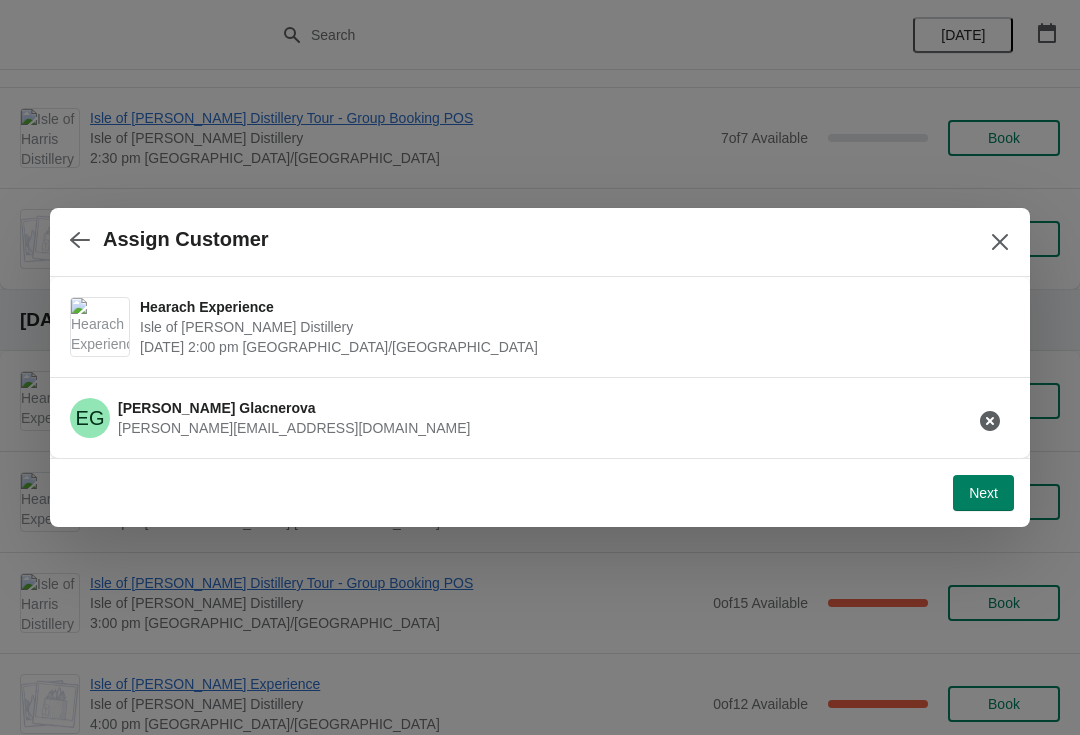 click on "Next" at bounding box center (983, 493) 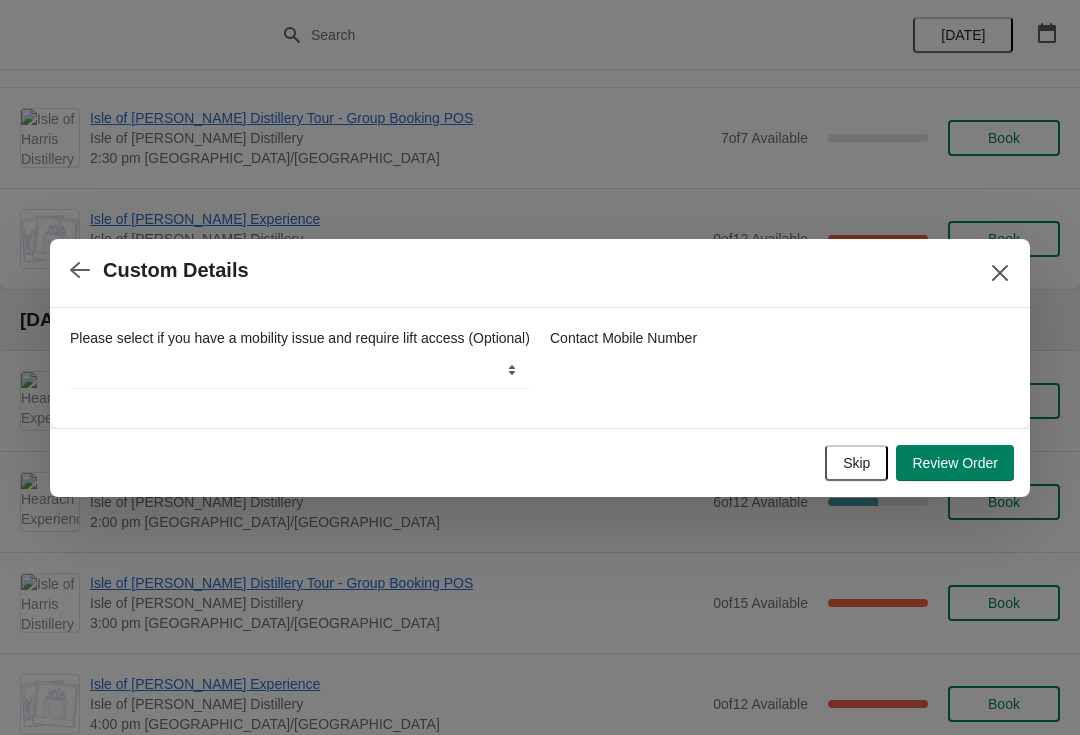 click on "Review Order" at bounding box center (955, 463) 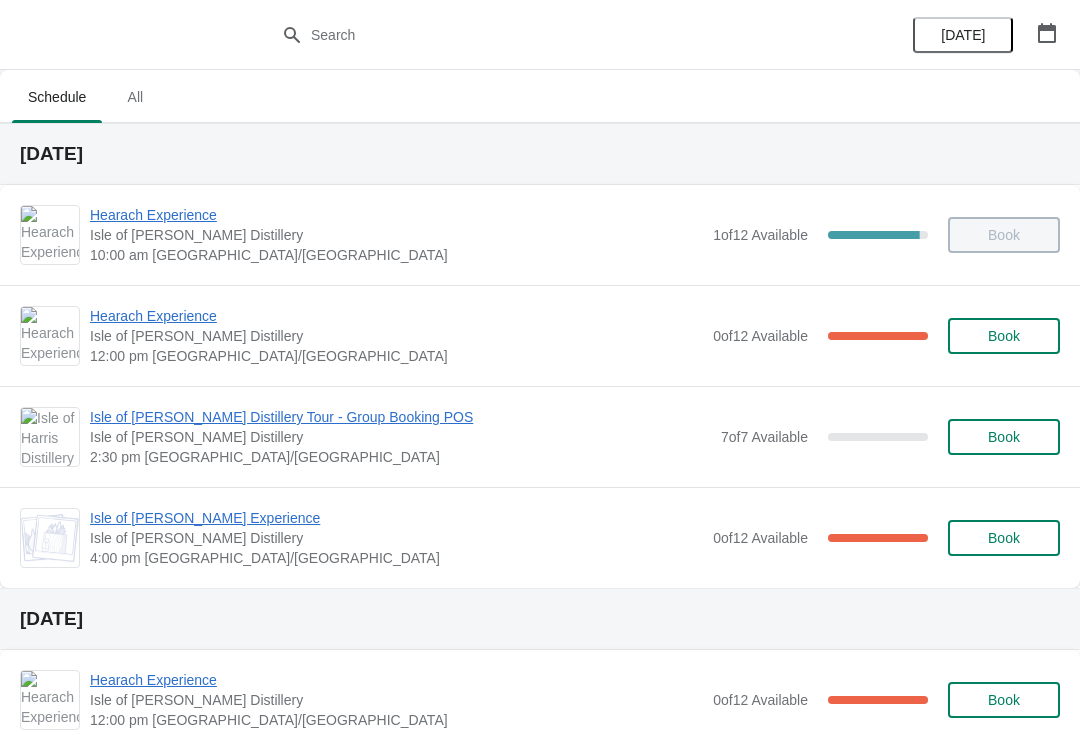 scroll, scrollTop: 0, scrollLeft: 0, axis: both 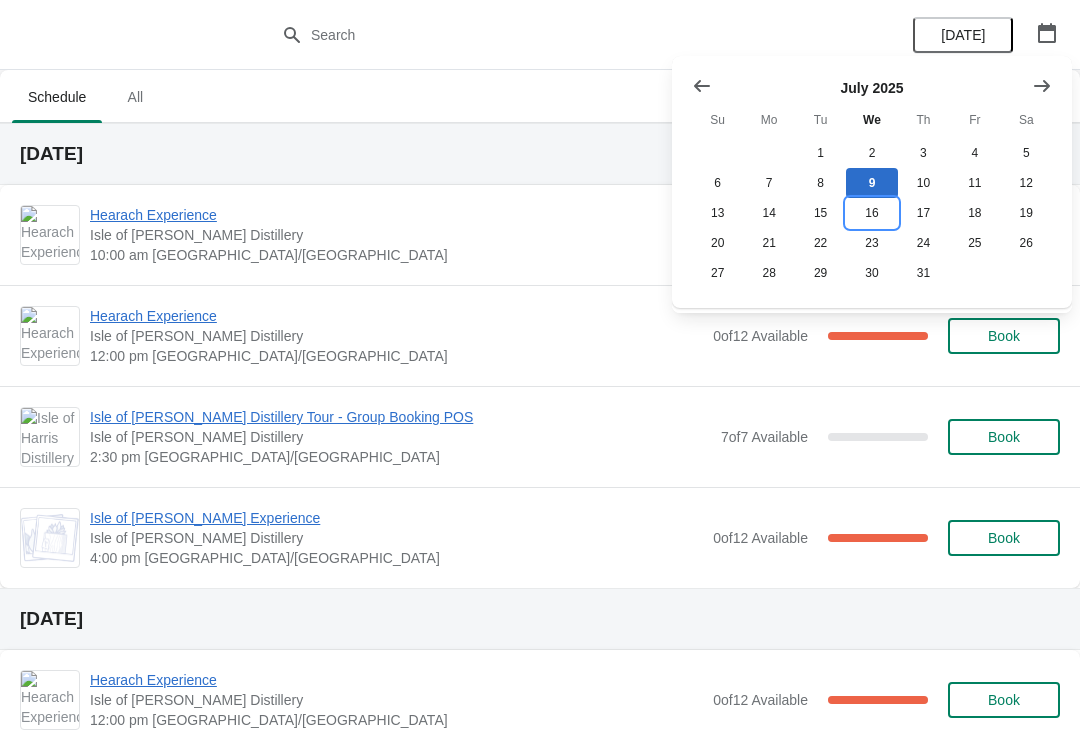 click on "16" at bounding box center (871, 213) 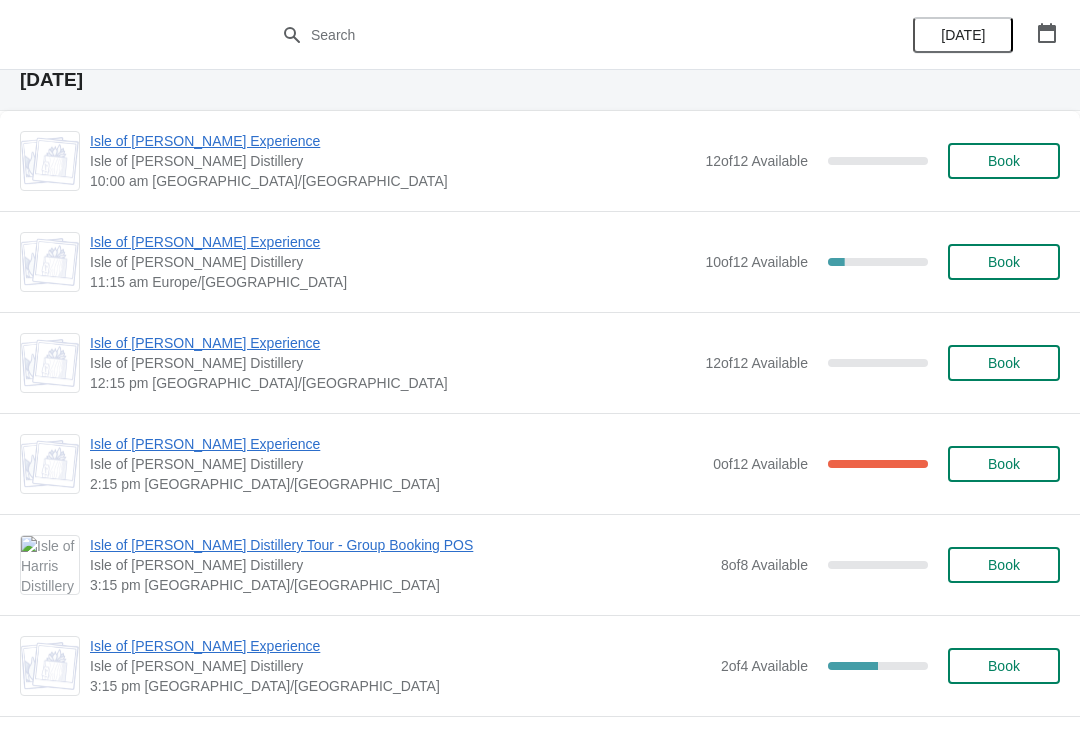 scroll, scrollTop: 75, scrollLeft: 0, axis: vertical 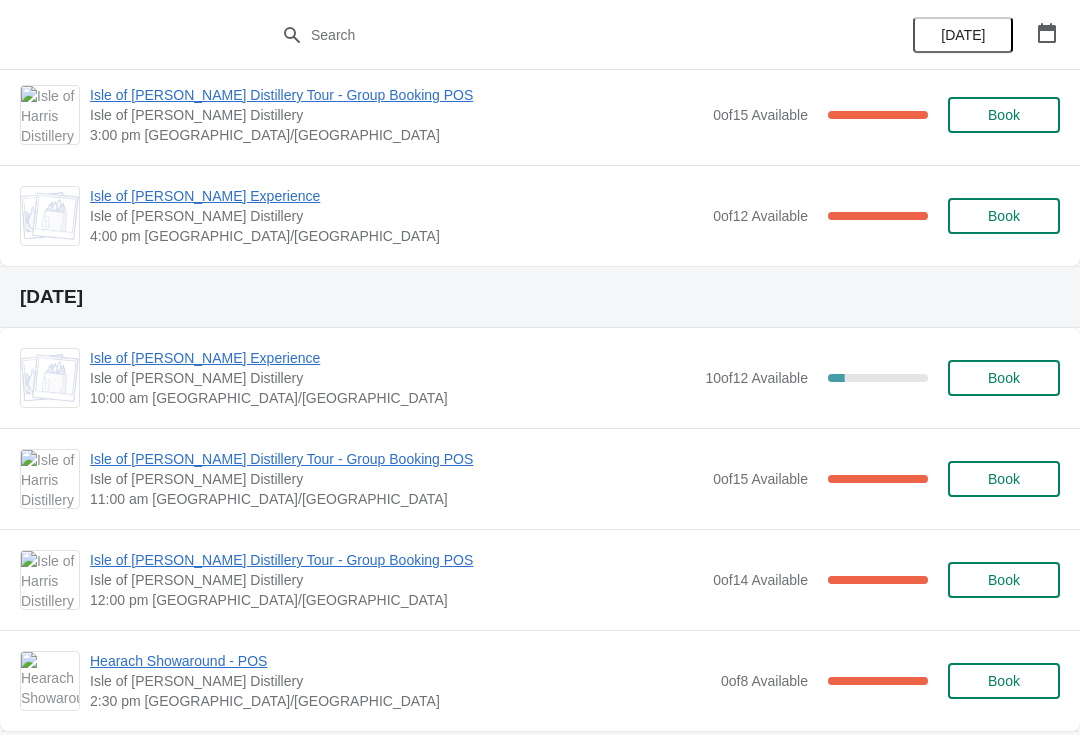 click on "Isle of [PERSON_NAME] Experience" at bounding box center [392, 358] 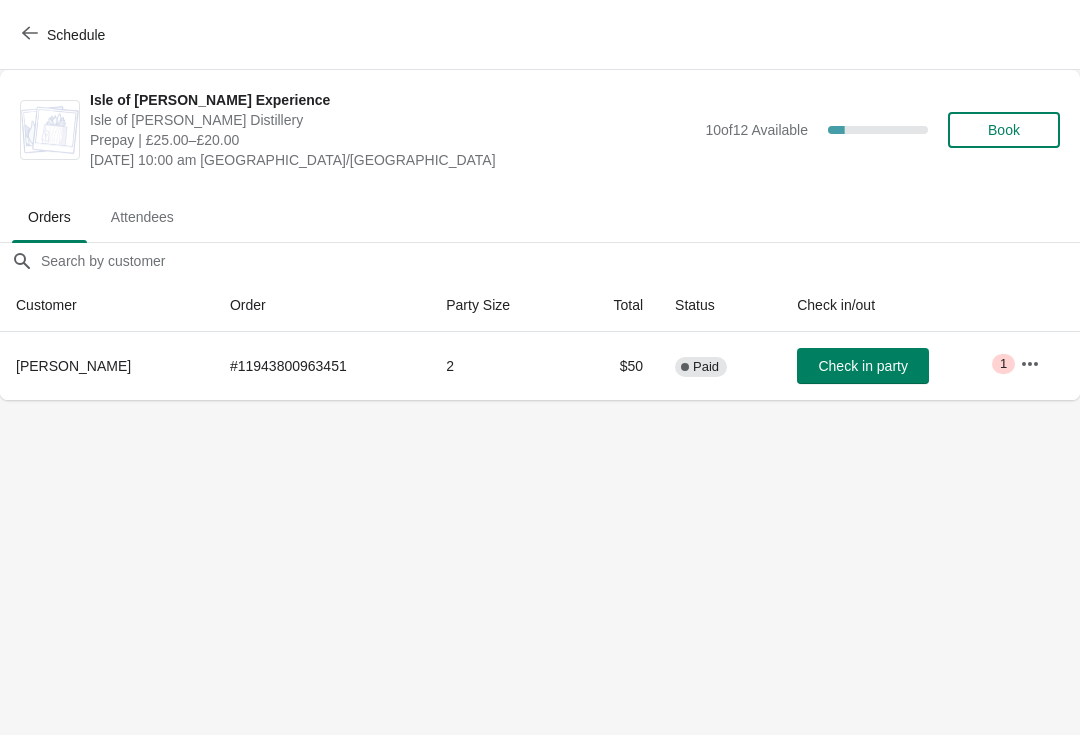 click on "Book" at bounding box center (1004, 130) 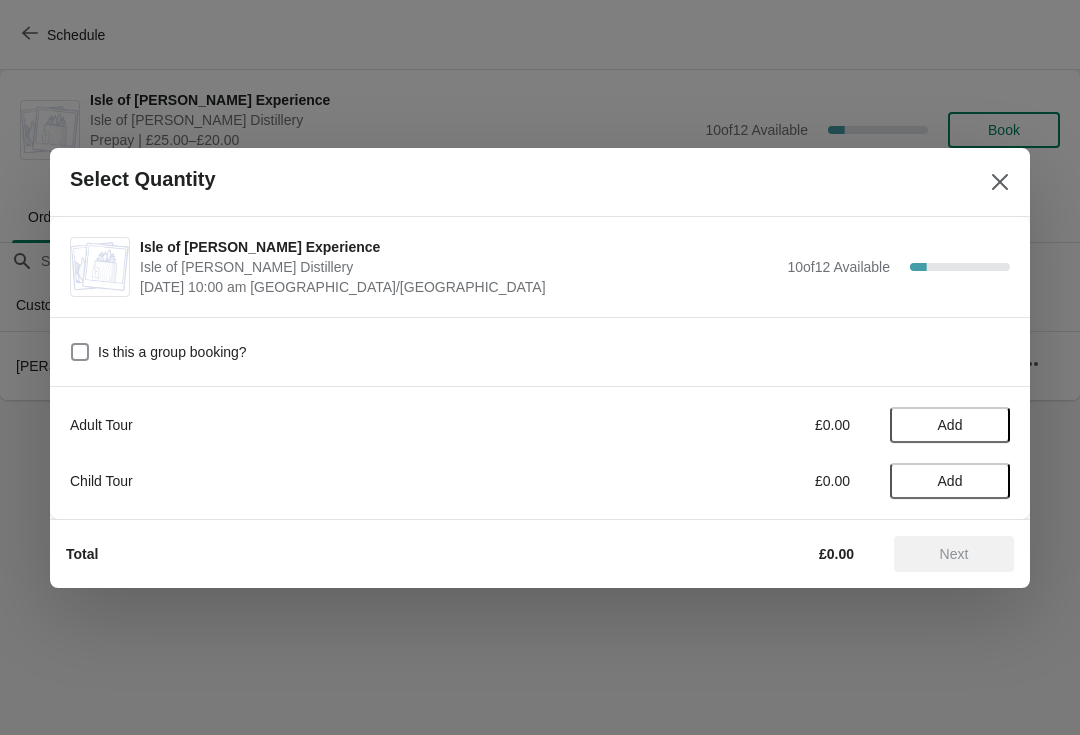 click on "Add" at bounding box center [950, 425] 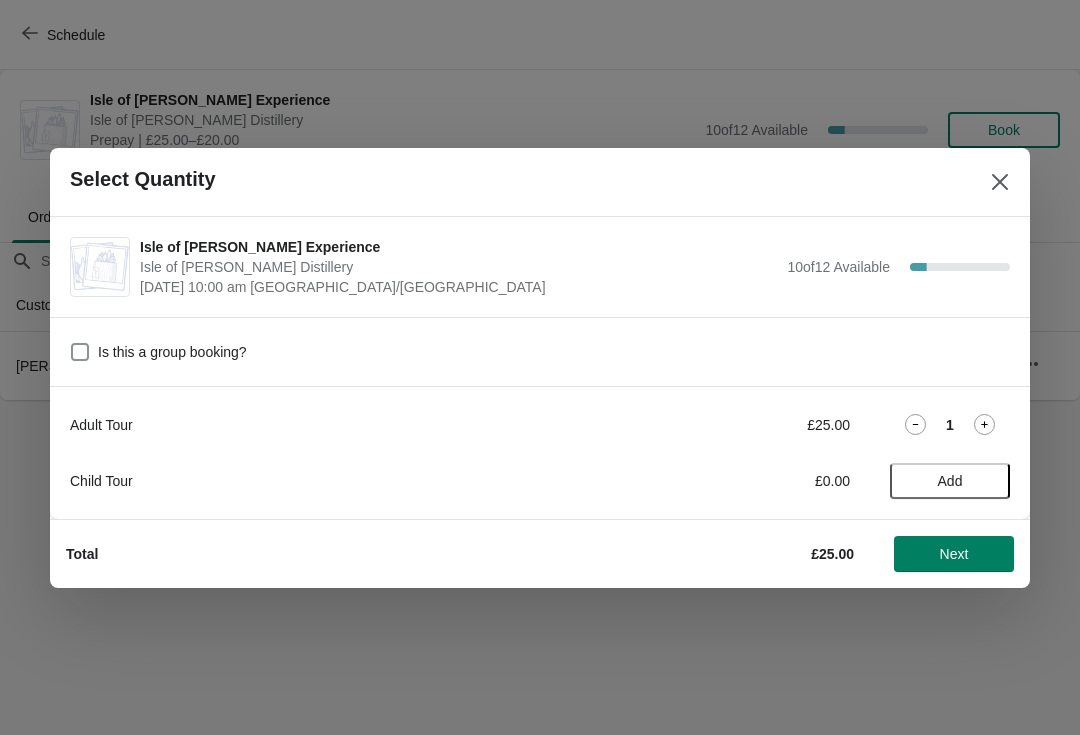click 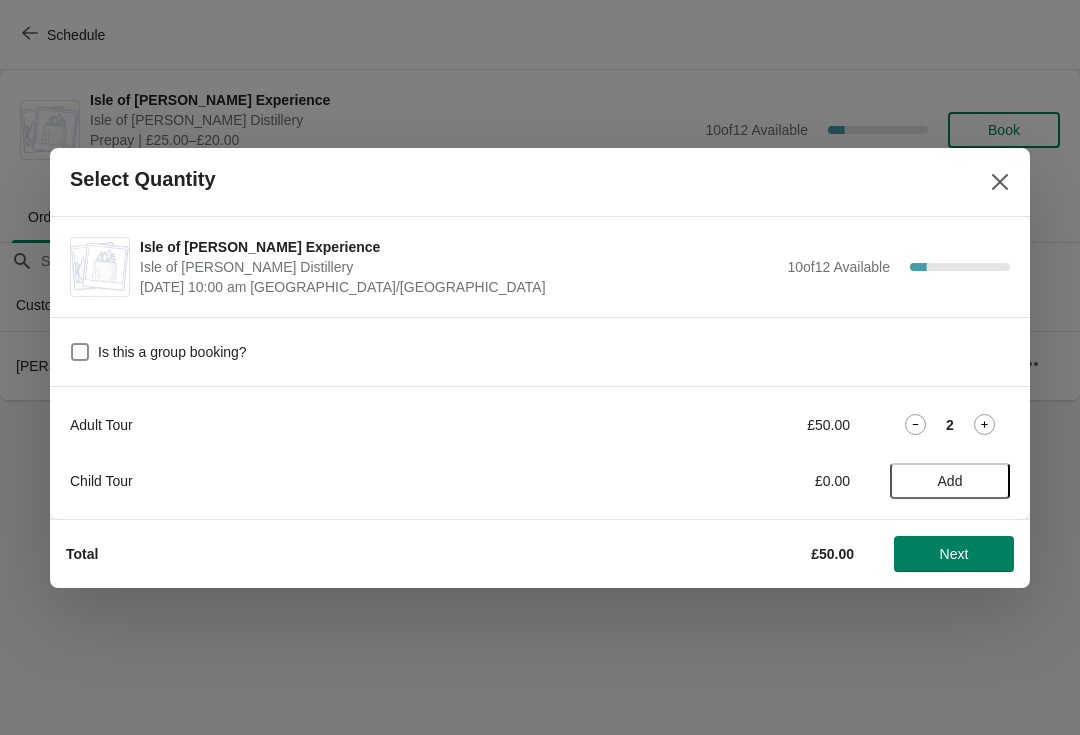 click on "Next" at bounding box center [954, 554] 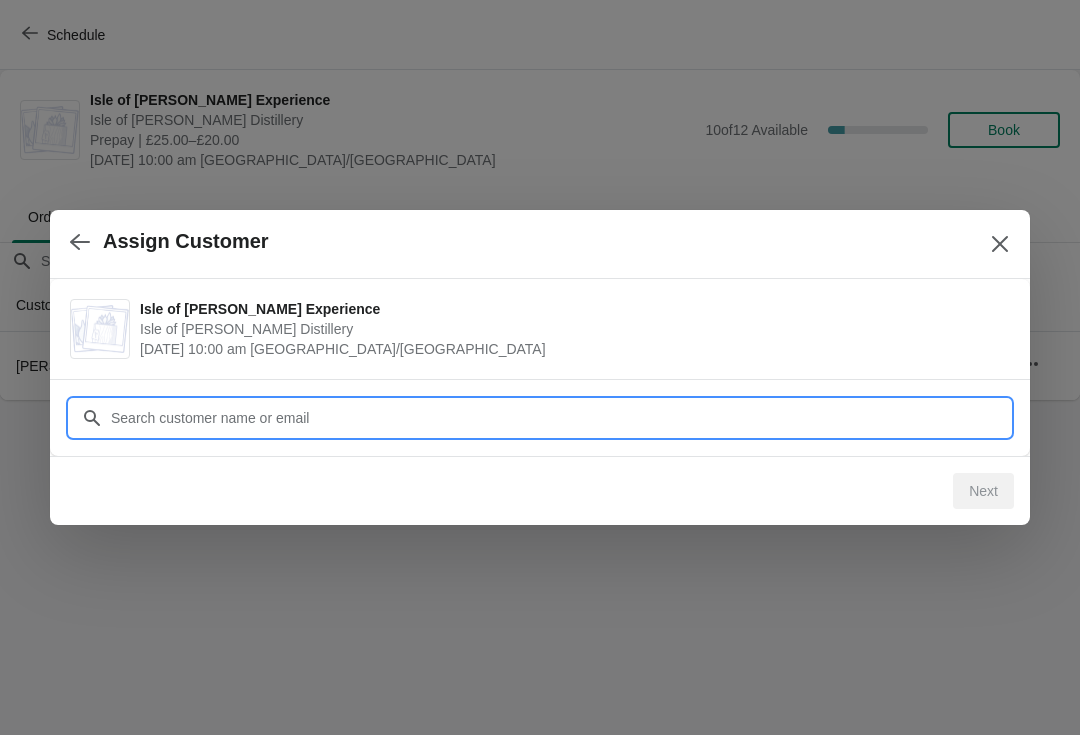 click on "Customer" at bounding box center [560, 418] 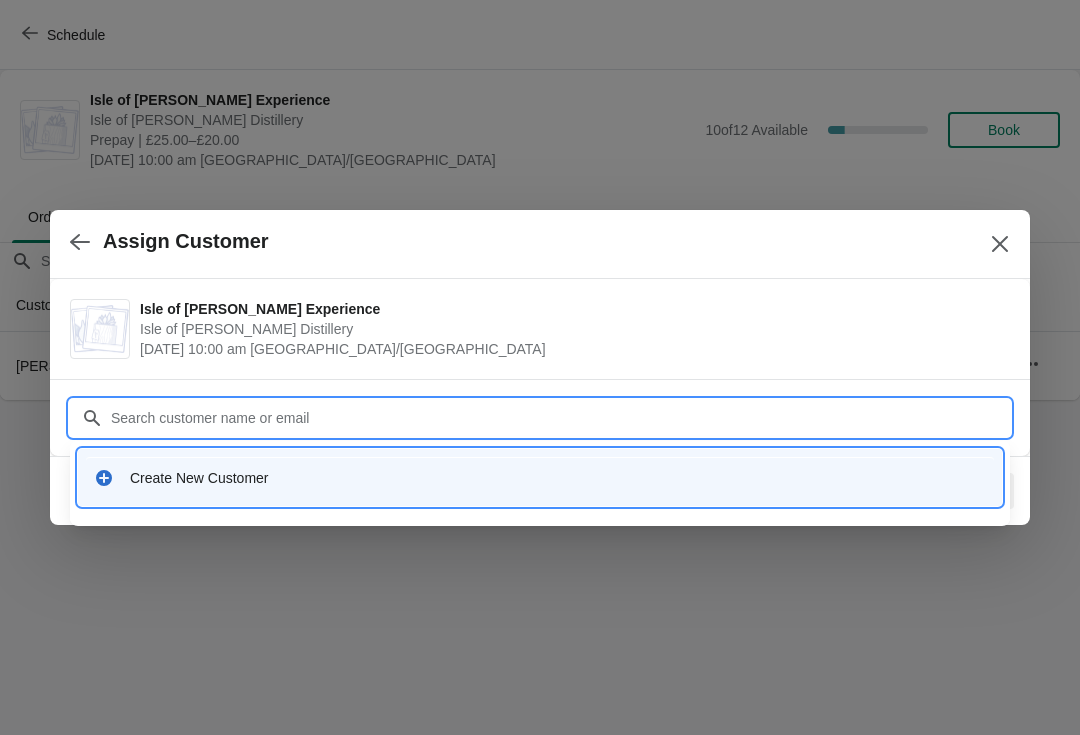 click on "Create New Customer" at bounding box center (540, 477) 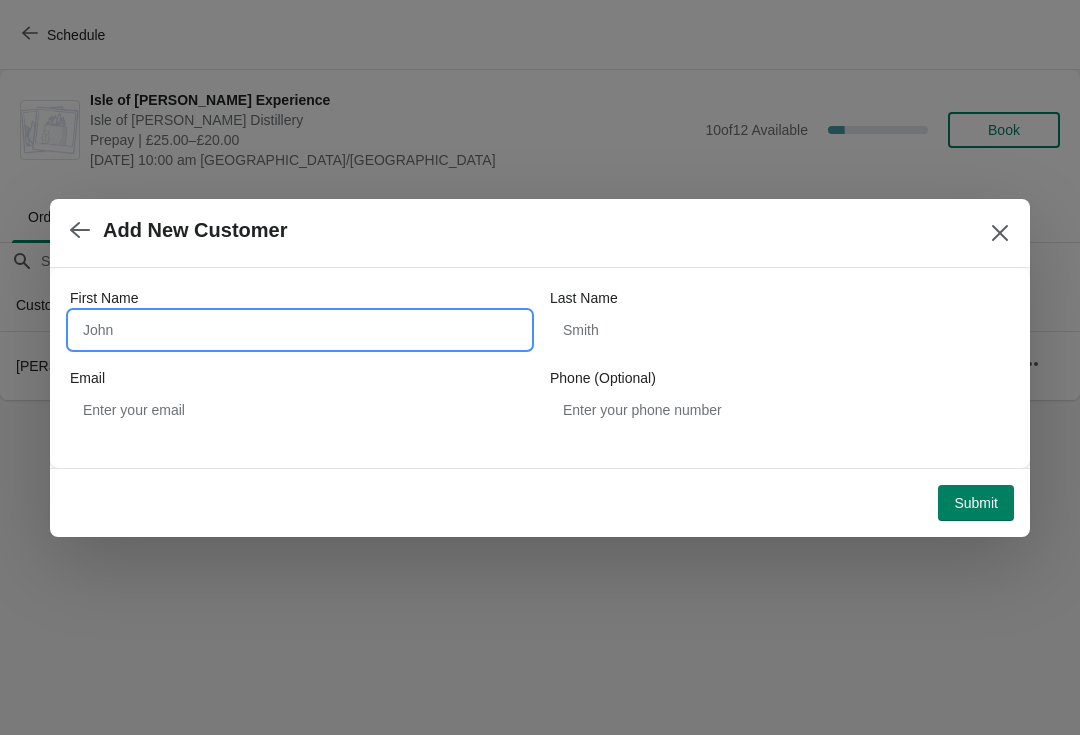 click on "First Name" at bounding box center [300, 330] 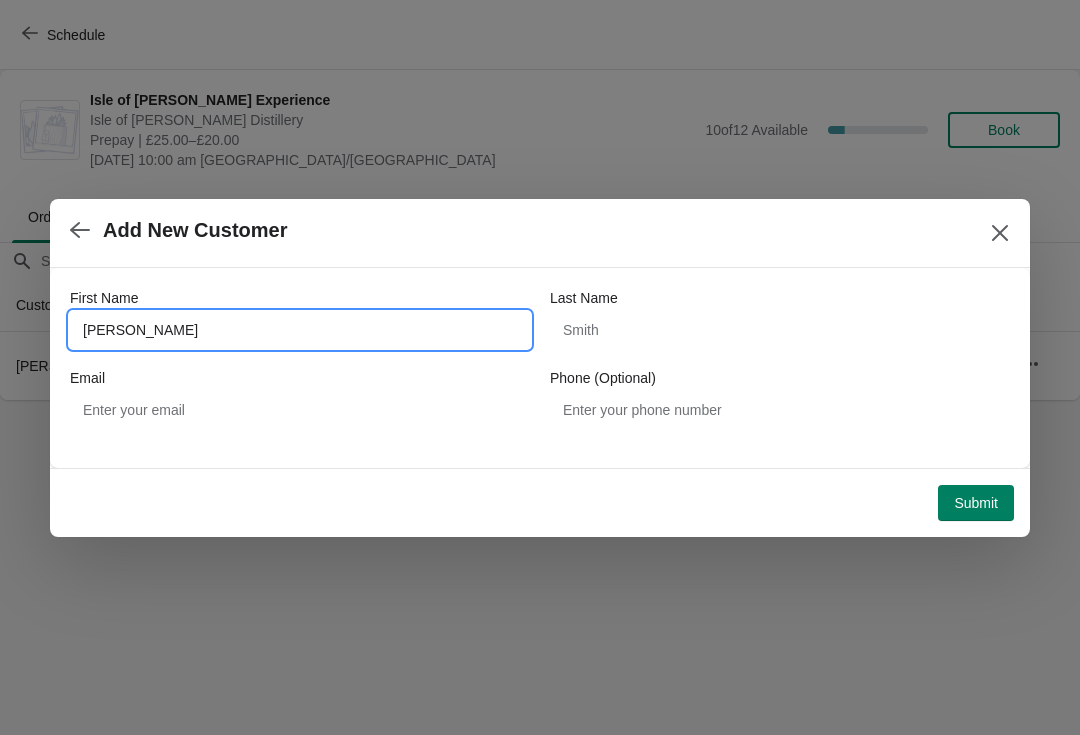 type on "[PERSON_NAME]" 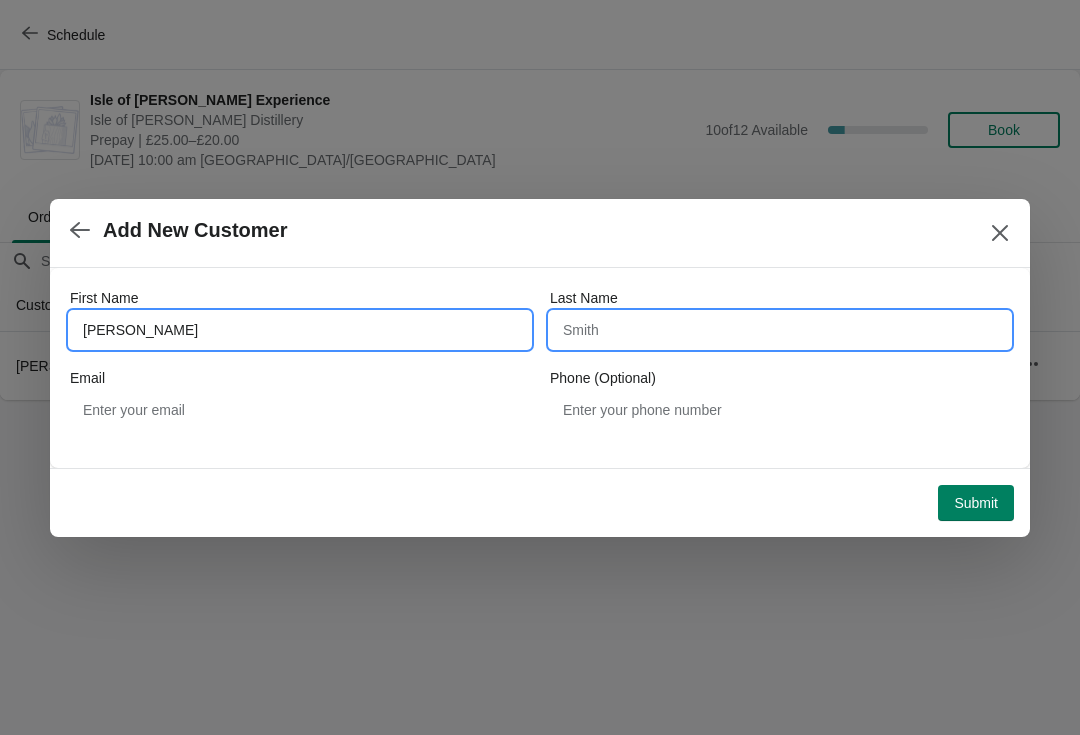 click on "Last Name" at bounding box center [780, 330] 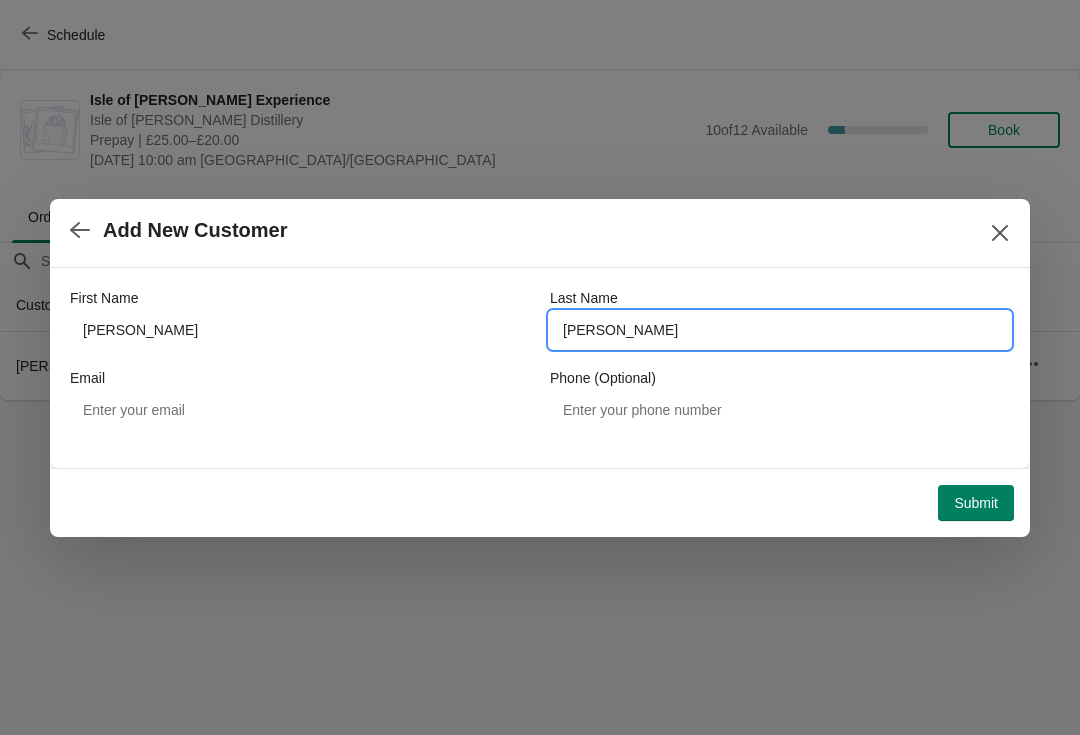 type on "[PERSON_NAME]" 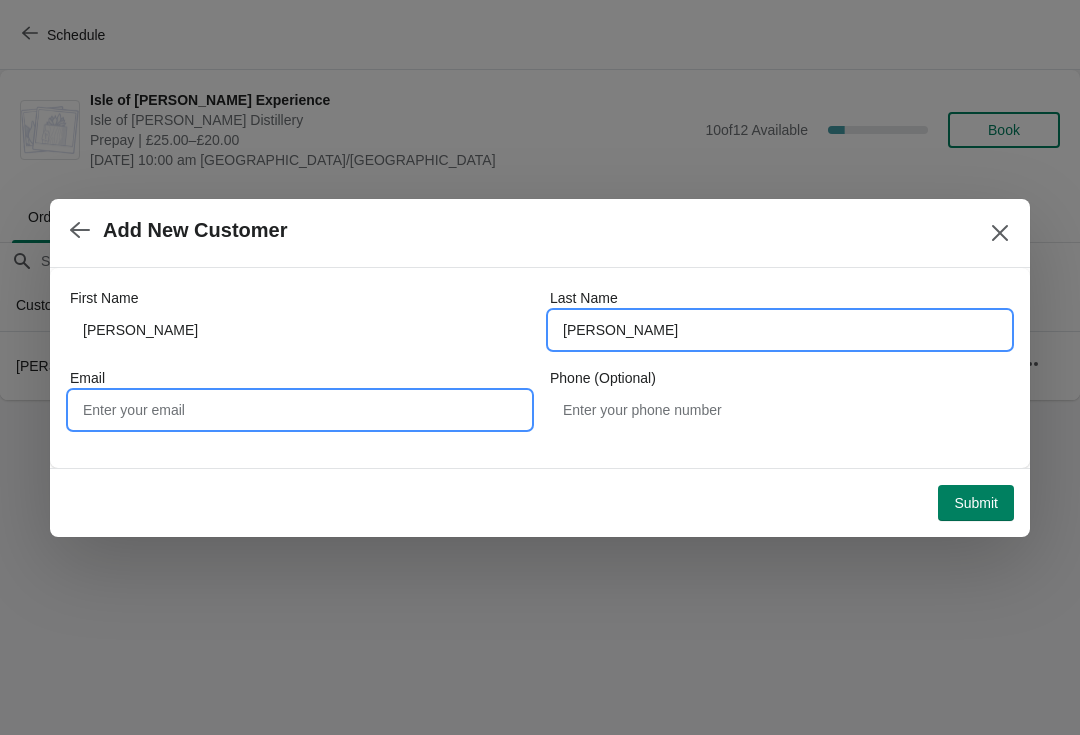 click on "Email" at bounding box center [300, 410] 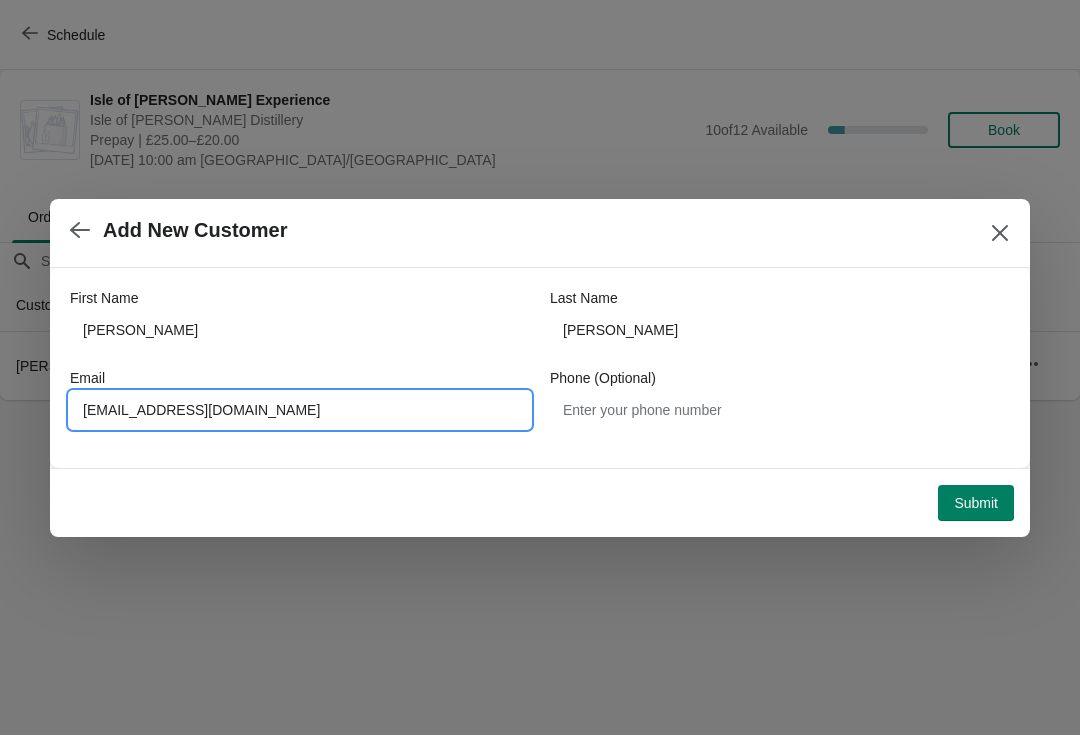 type on "[EMAIL_ADDRESS][DOMAIN_NAME]" 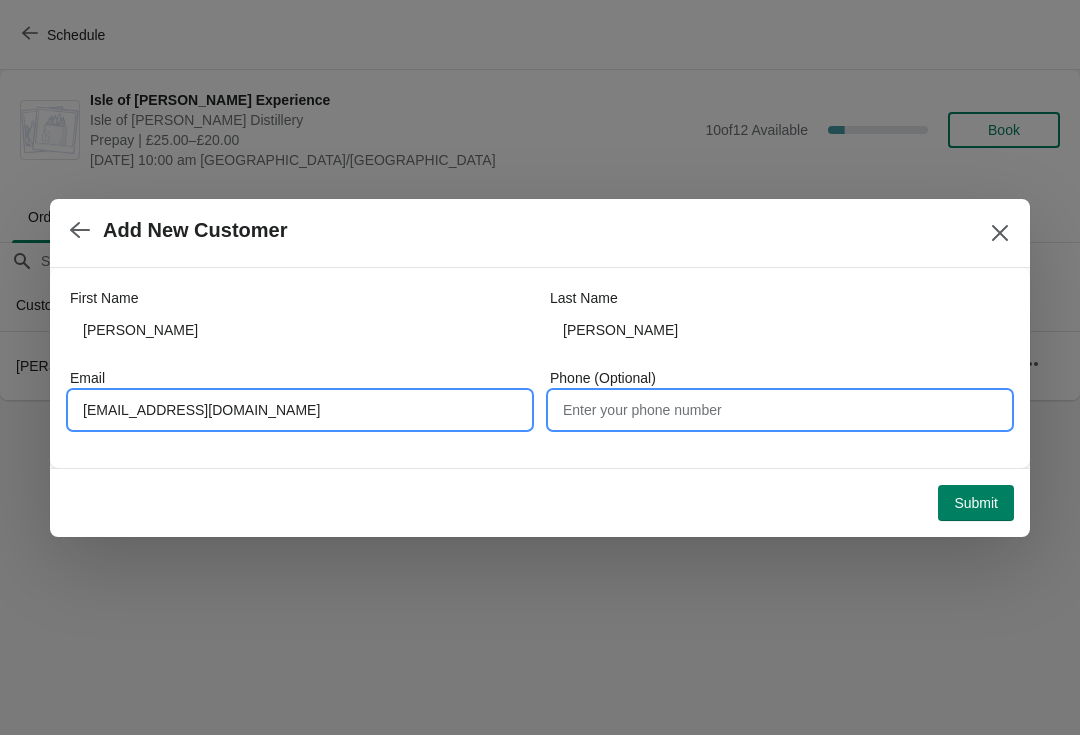 click on "Phone (Optional)" at bounding box center (780, 410) 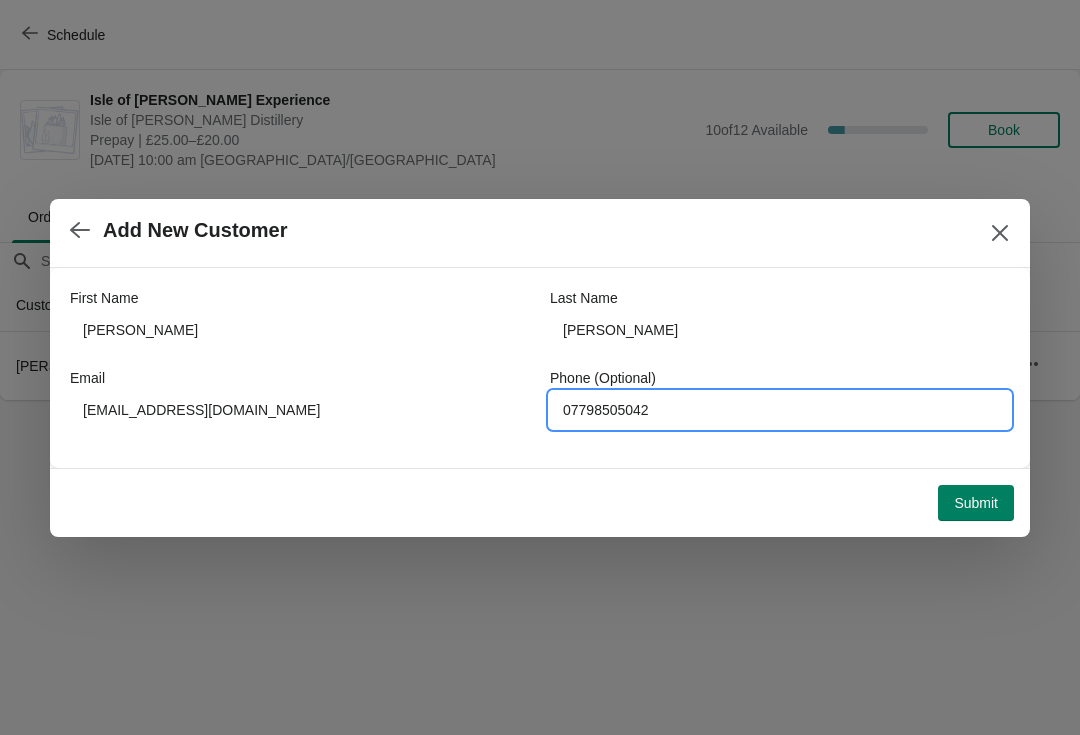 type on "07798505042" 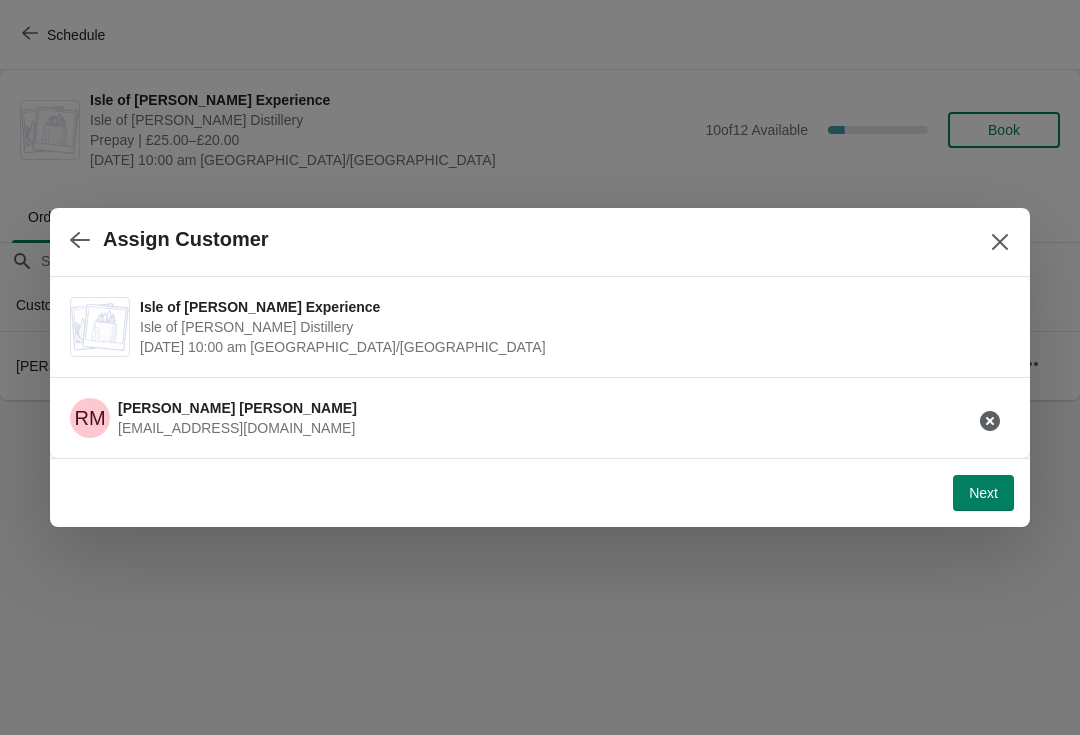 click on "Next" at bounding box center (983, 493) 